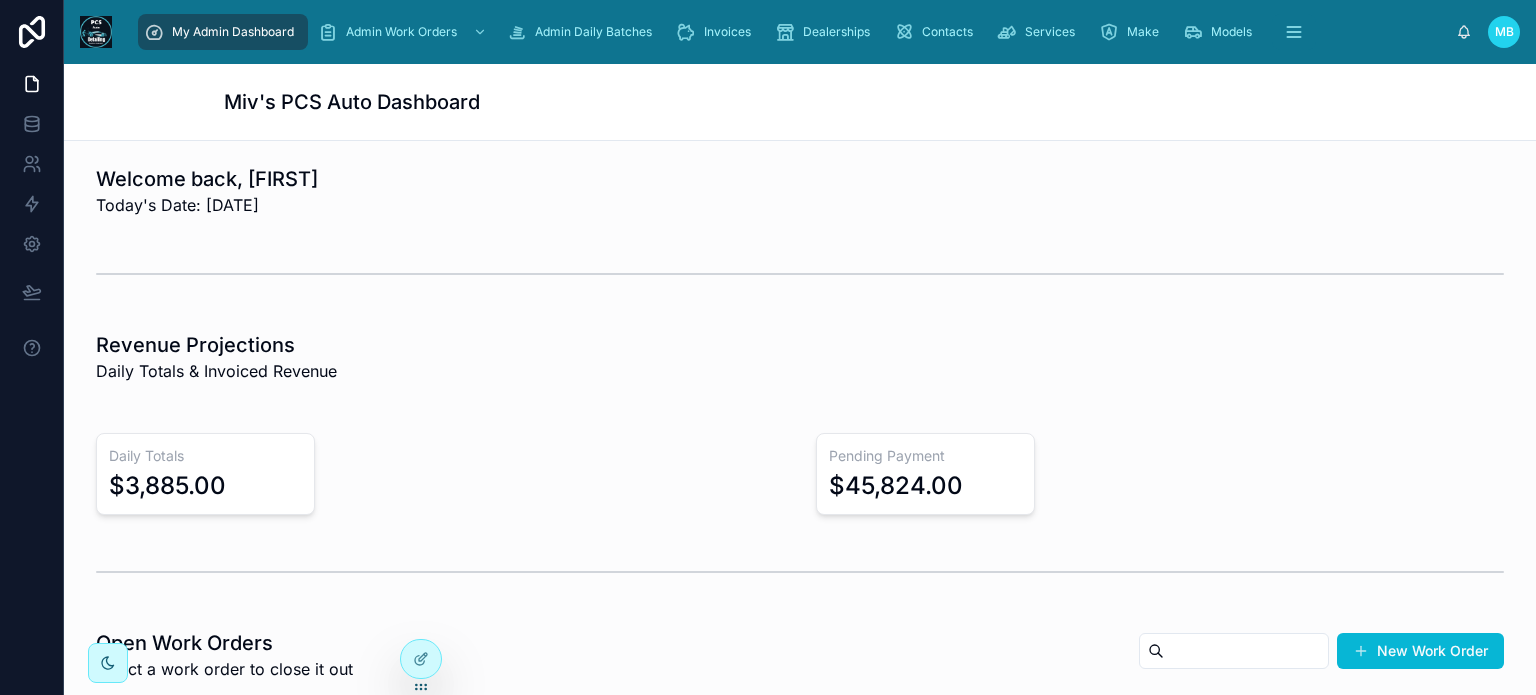 scroll, scrollTop: 0, scrollLeft: 0, axis: both 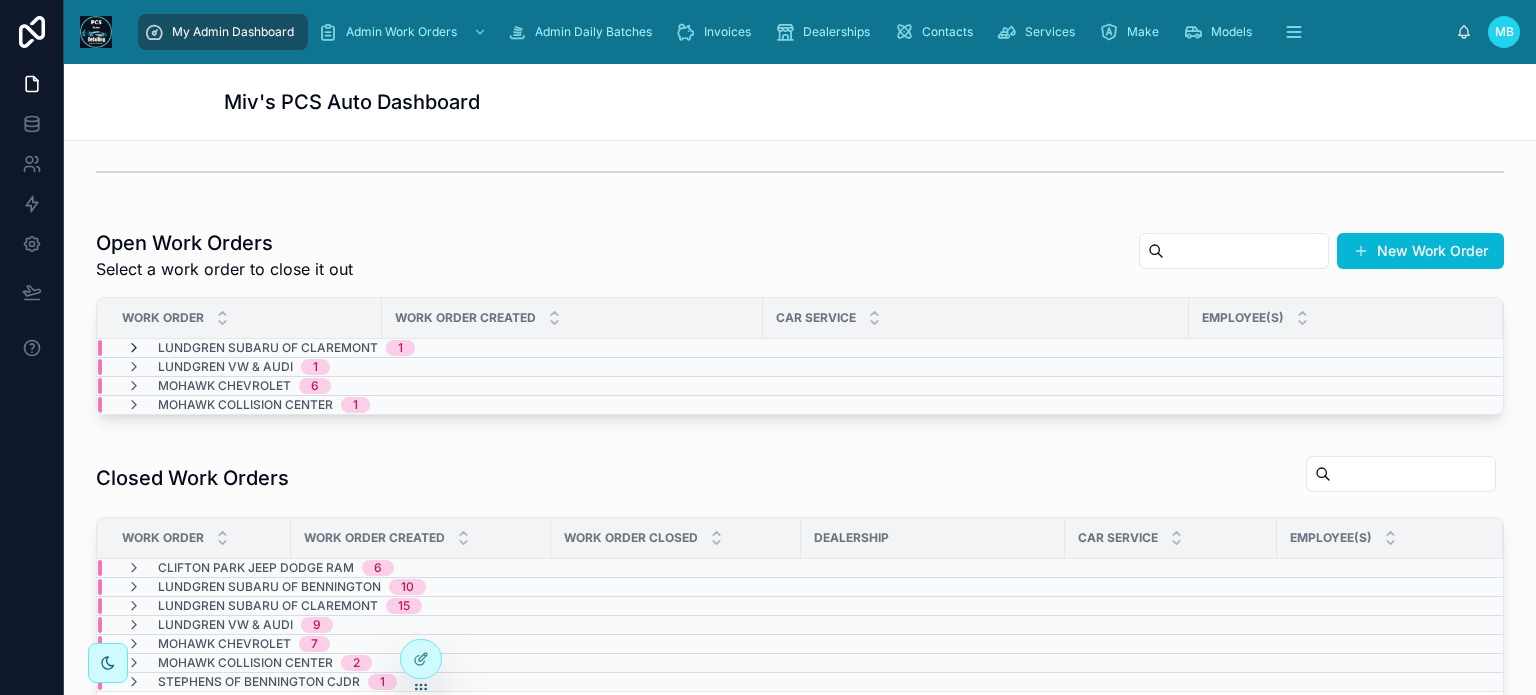 click at bounding box center (134, 348) 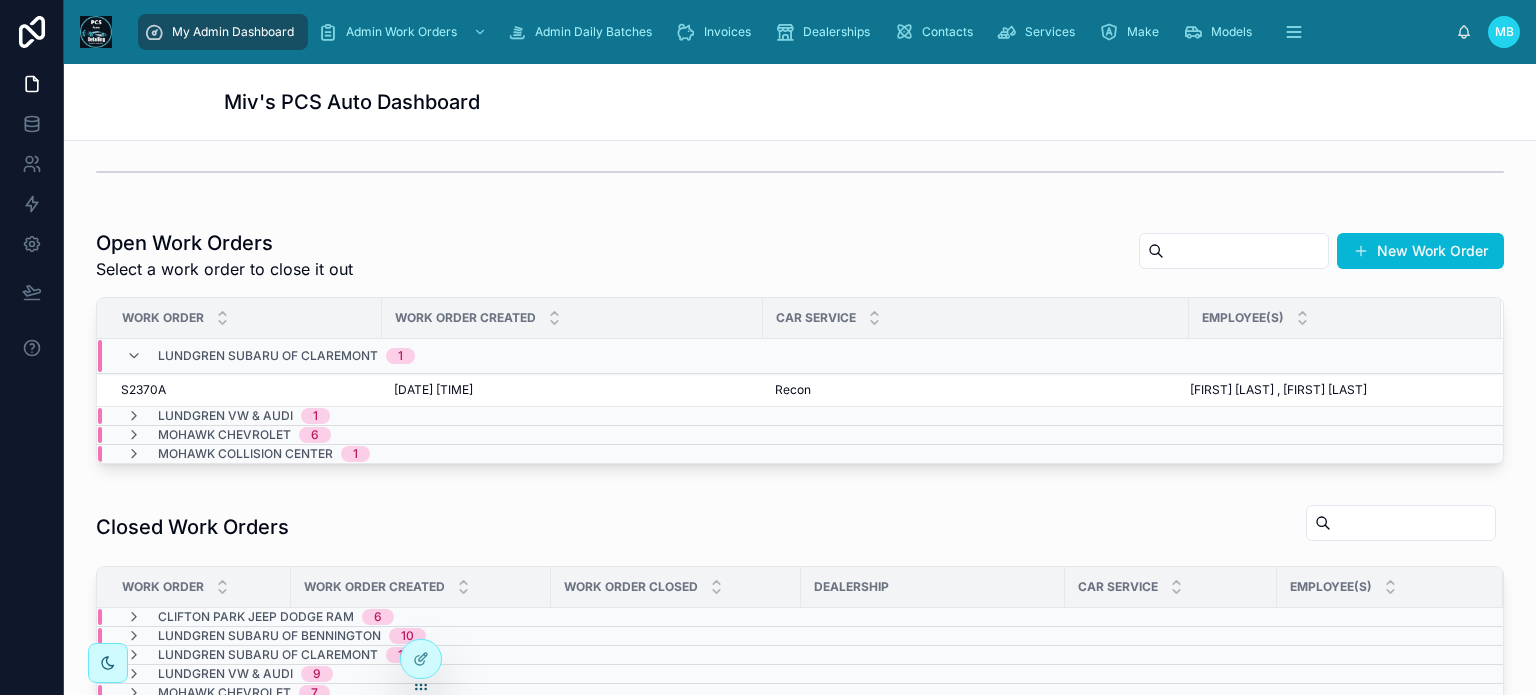 click on "[FIRST] [LAST] of [CITY] 1" at bounding box center [270, 356] 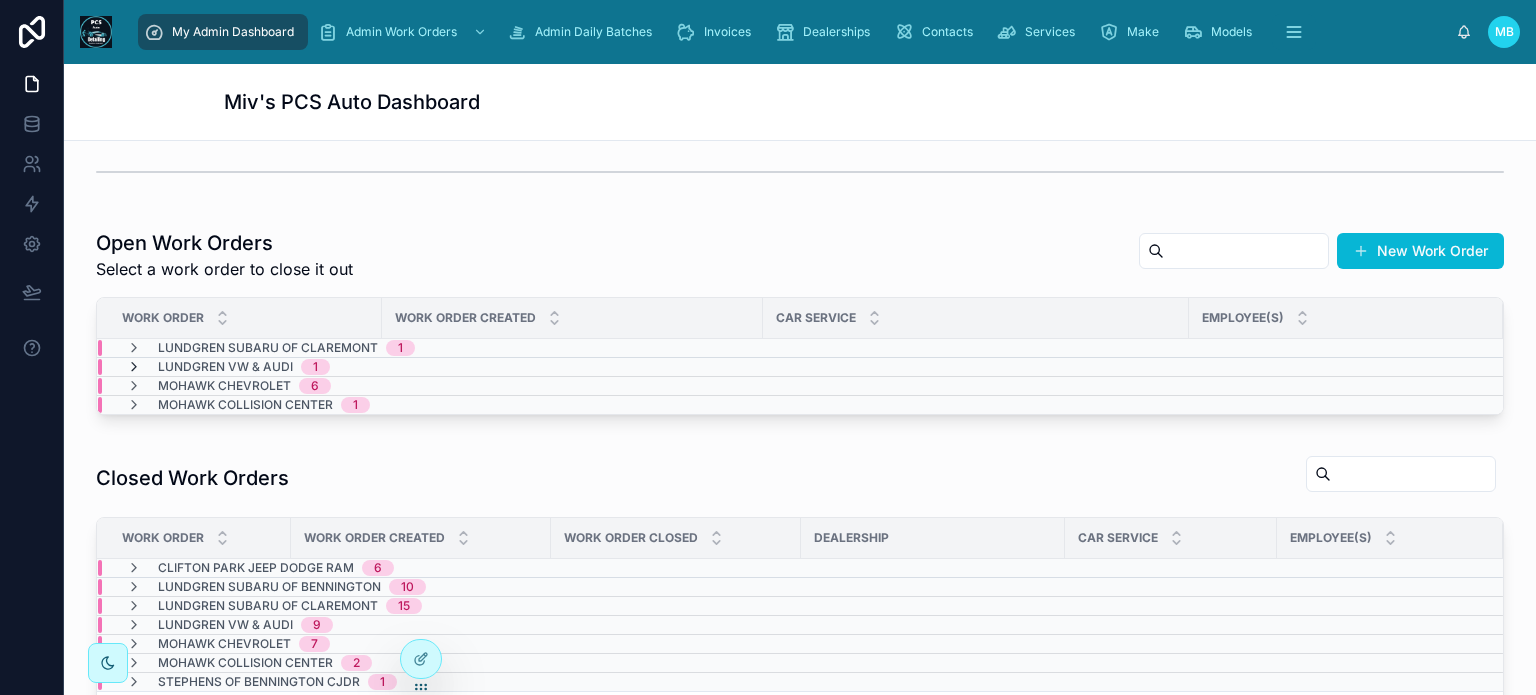 click at bounding box center (134, 367) 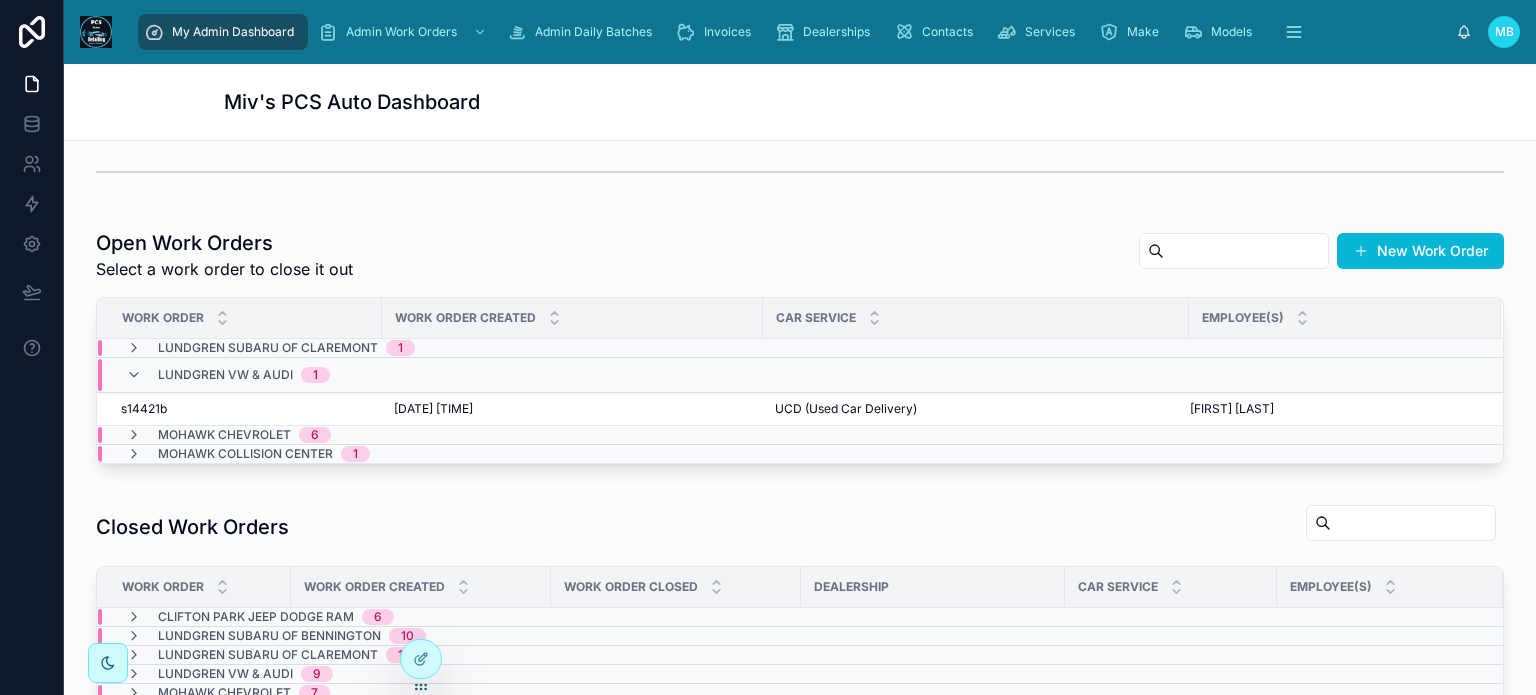 click on "[FIRST] VW & Audi 1" at bounding box center (228, 375) 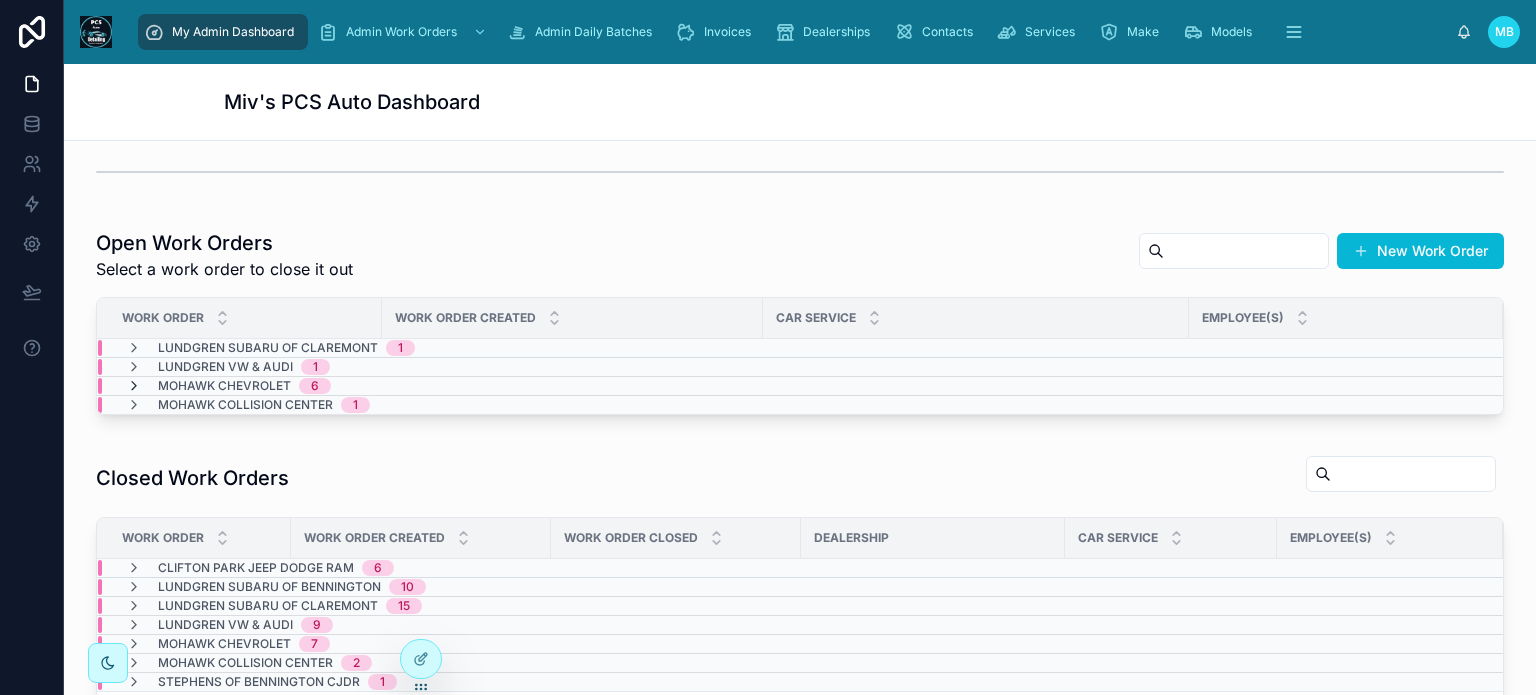 click at bounding box center [134, 386] 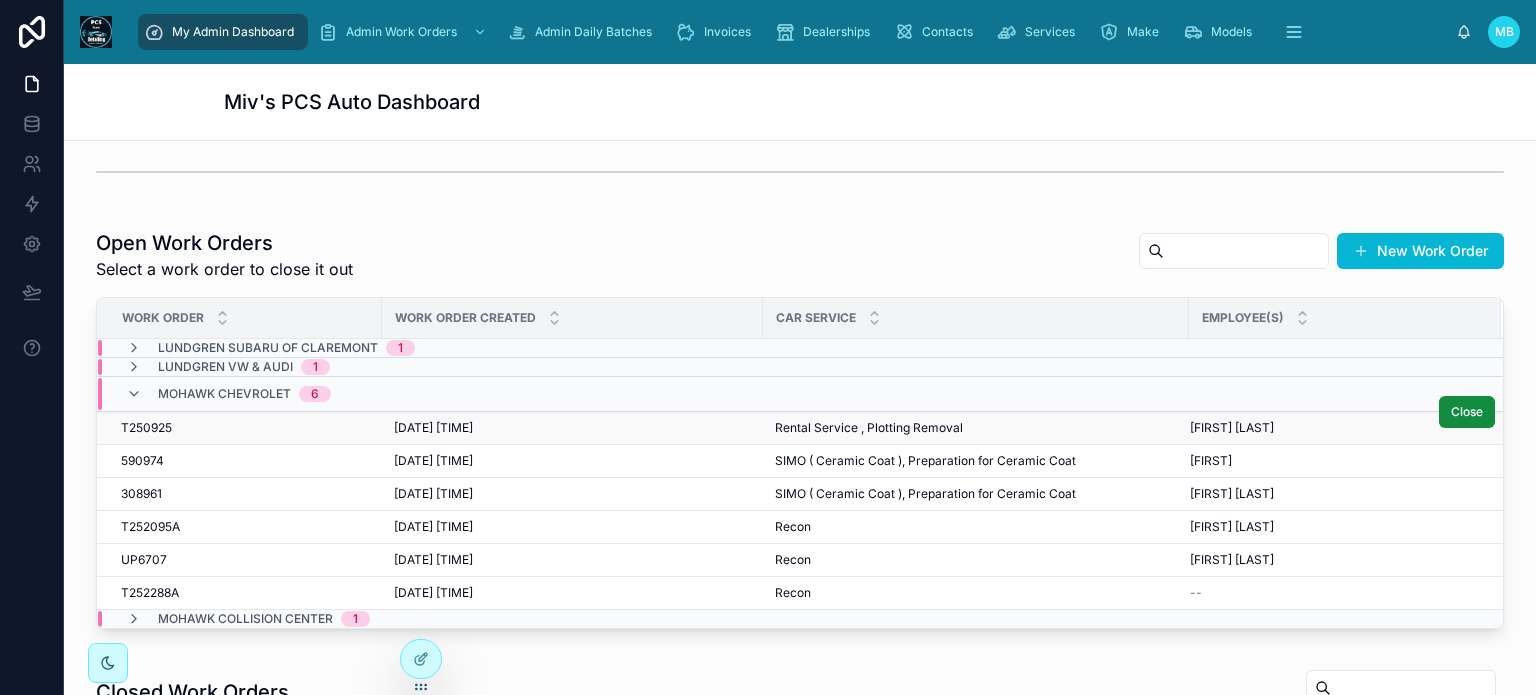 click on "T250925" at bounding box center [146, 428] 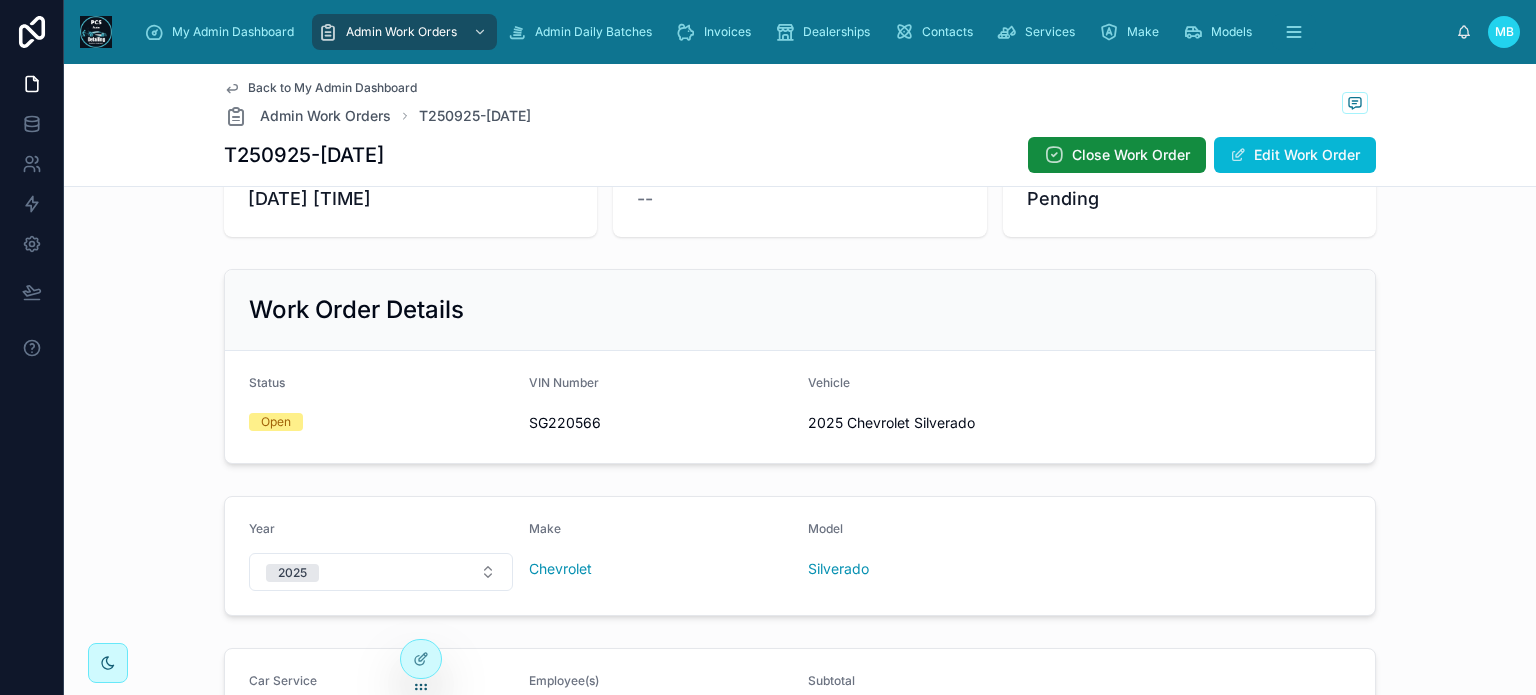 scroll, scrollTop: 0, scrollLeft: 0, axis: both 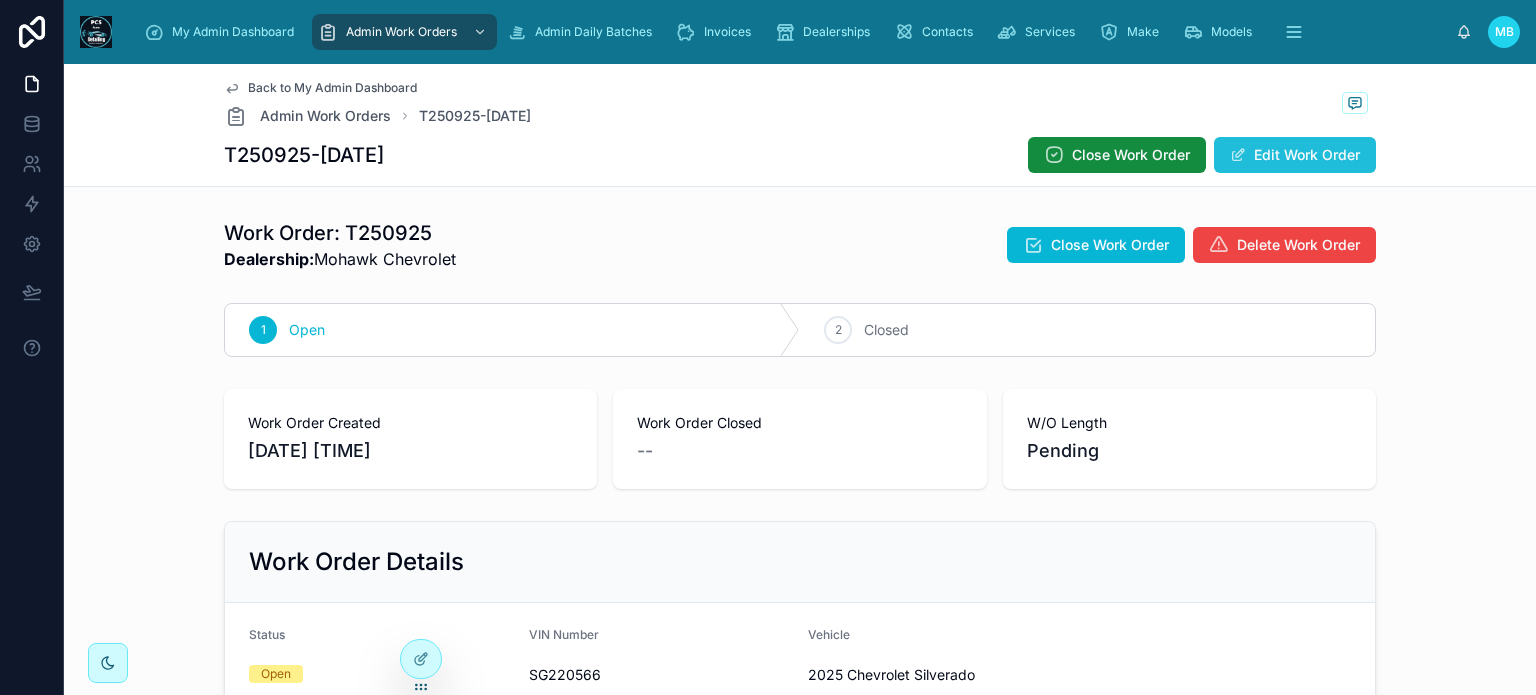 click on "Edit Work Order" at bounding box center (1295, 155) 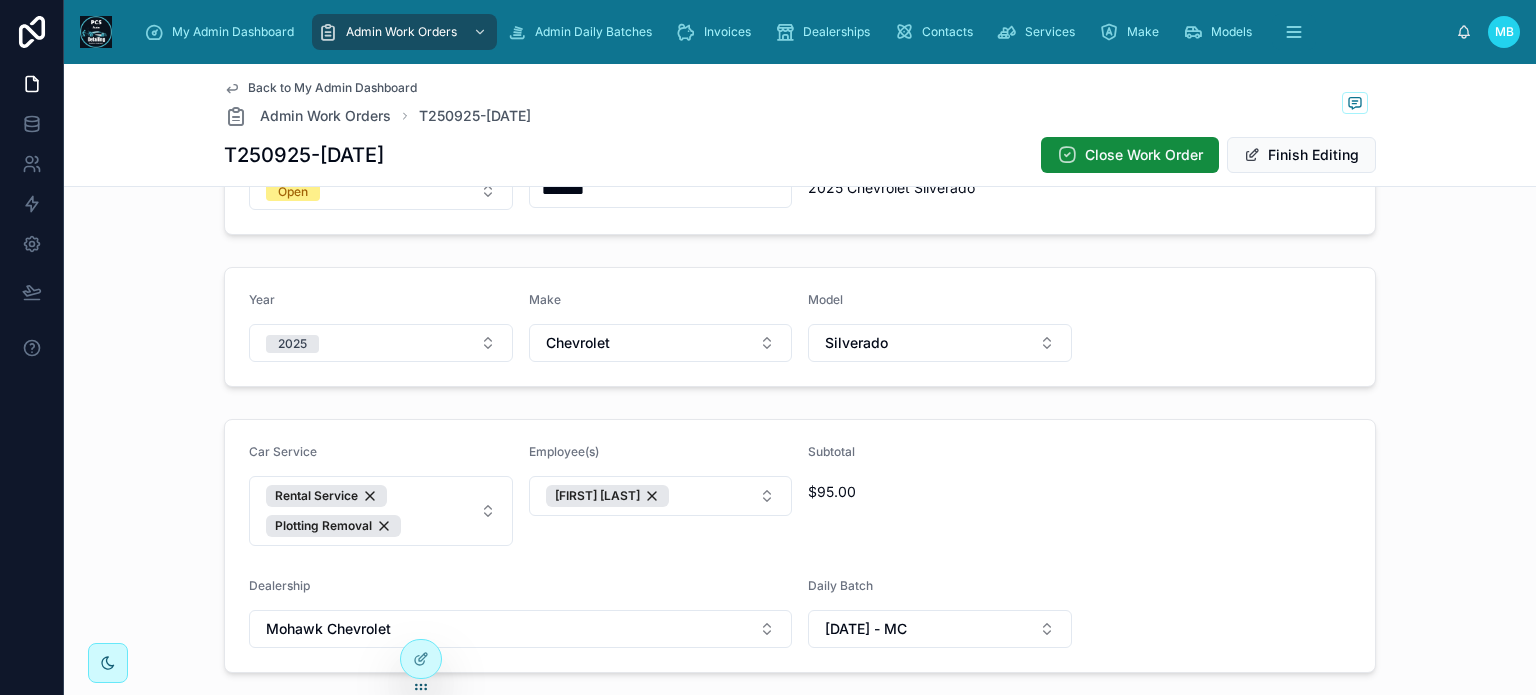 scroll, scrollTop: 500, scrollLeft: 0, axis: vertical 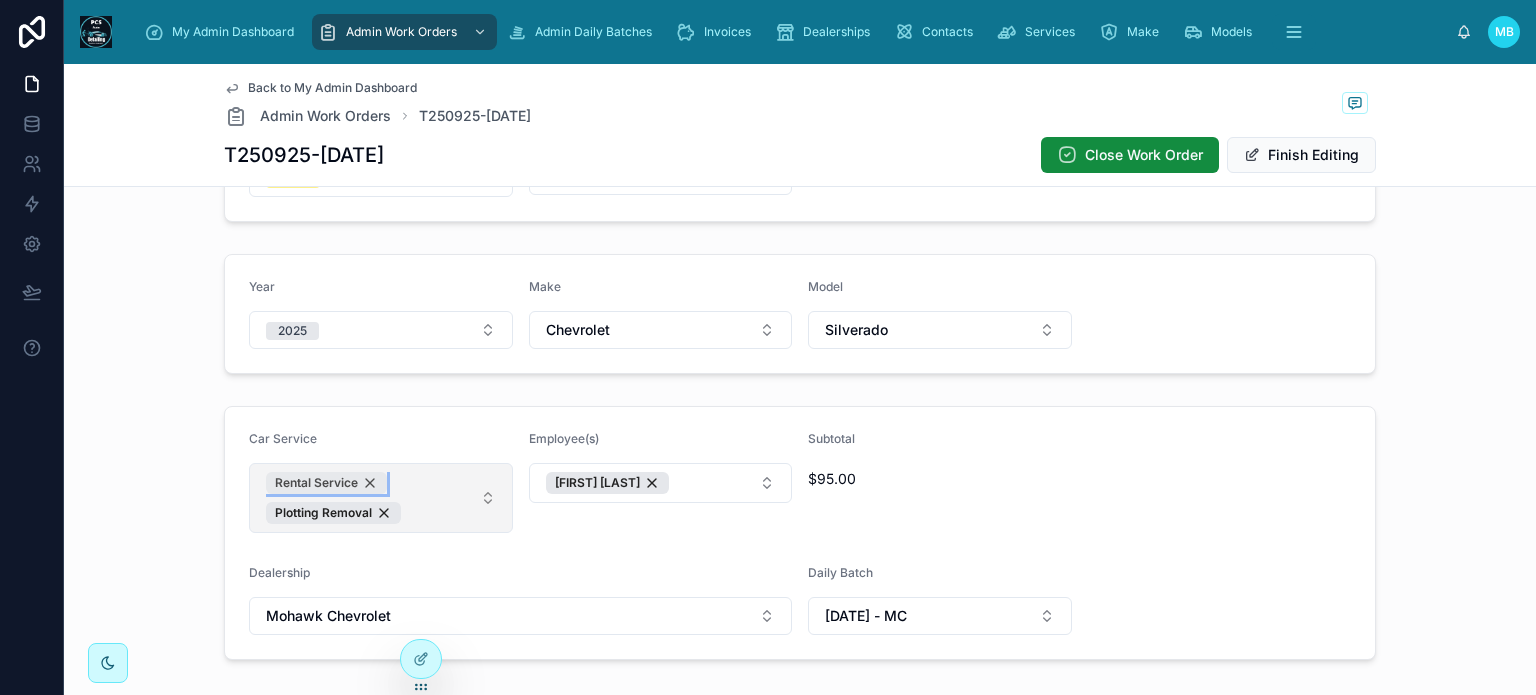 click on "Rental Service" at bounding box center (326, 483) 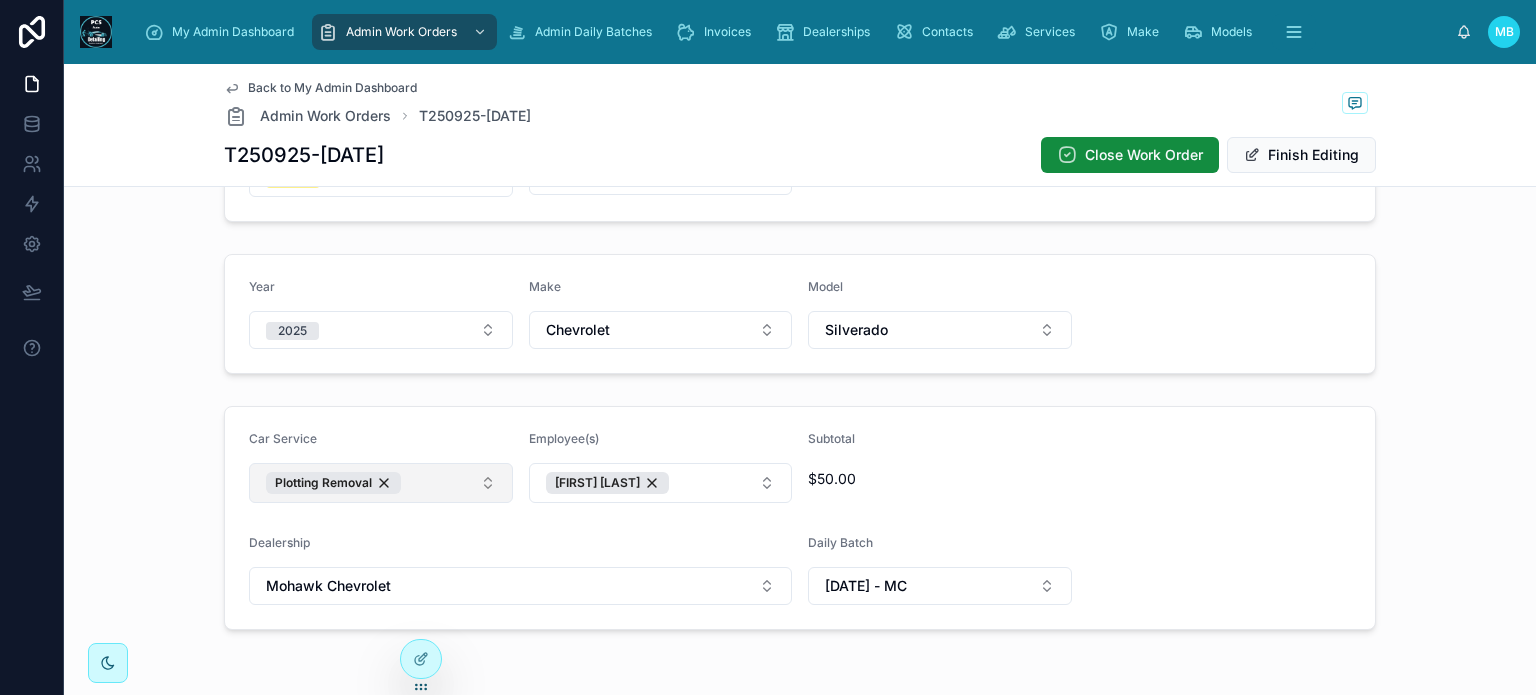 click on "Plotting Removal" at bounding box center [381, 483] 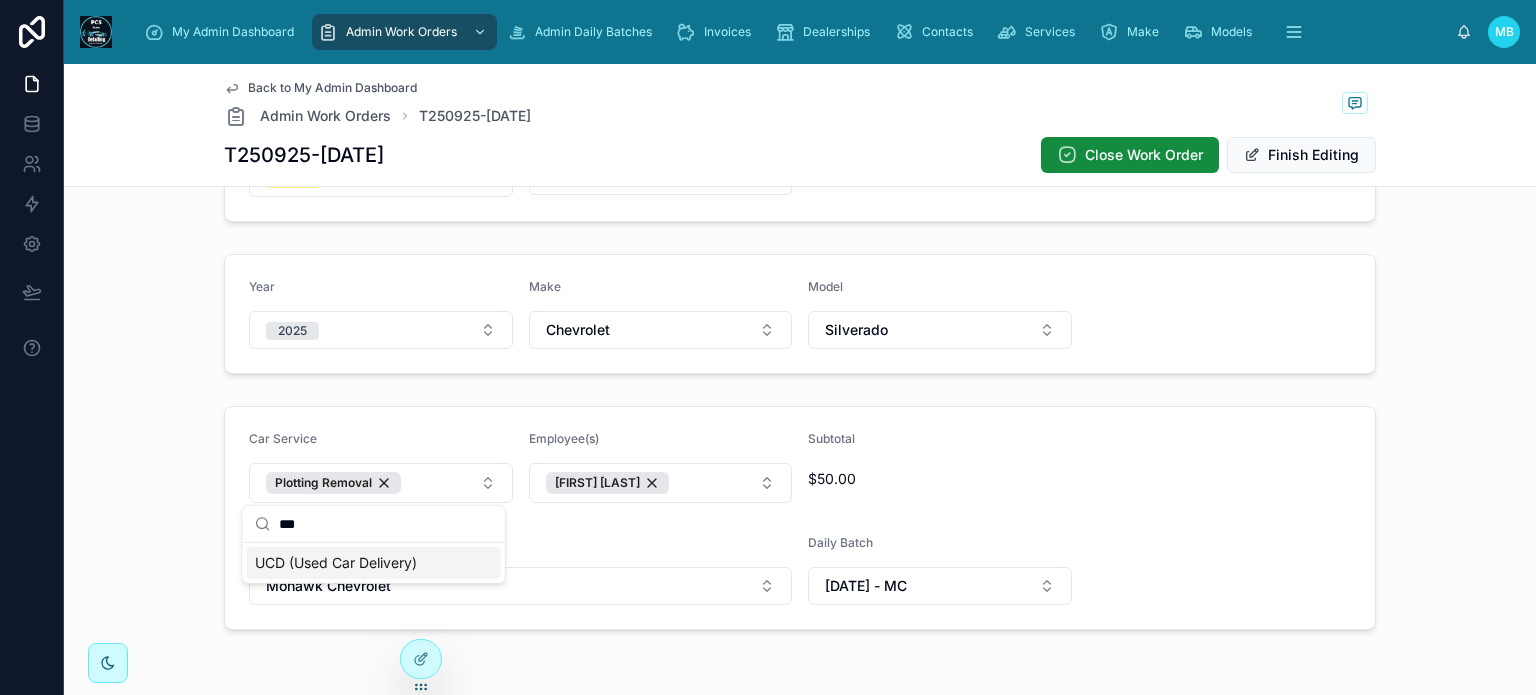 type on "***" 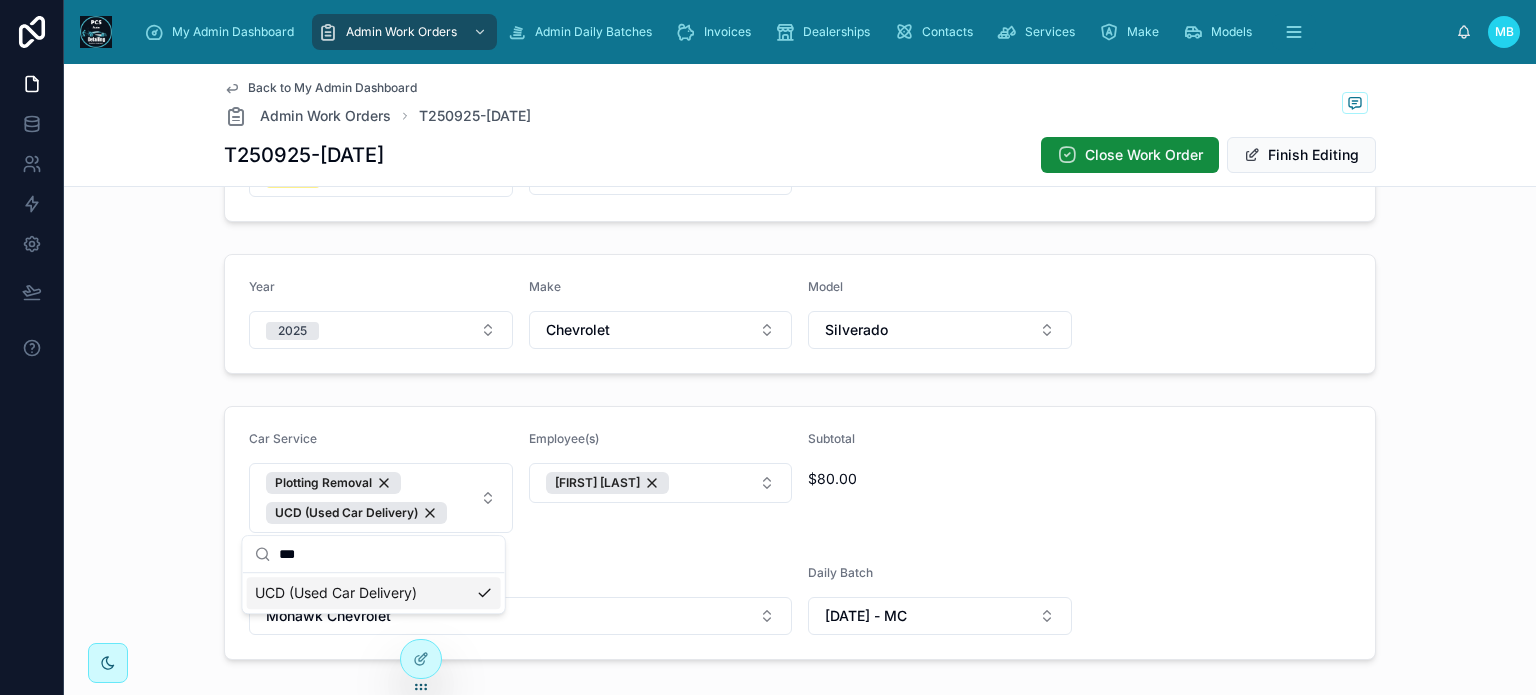 click on "Car Service Plotting Removal UCD (Used Car Delivery) Employee(s) [FIRST] [LAST] Subtotal $80.00 Dealership Mohawk Chevrolet Daily Batch [DATE] - MC" at bounding box center (800, 533) 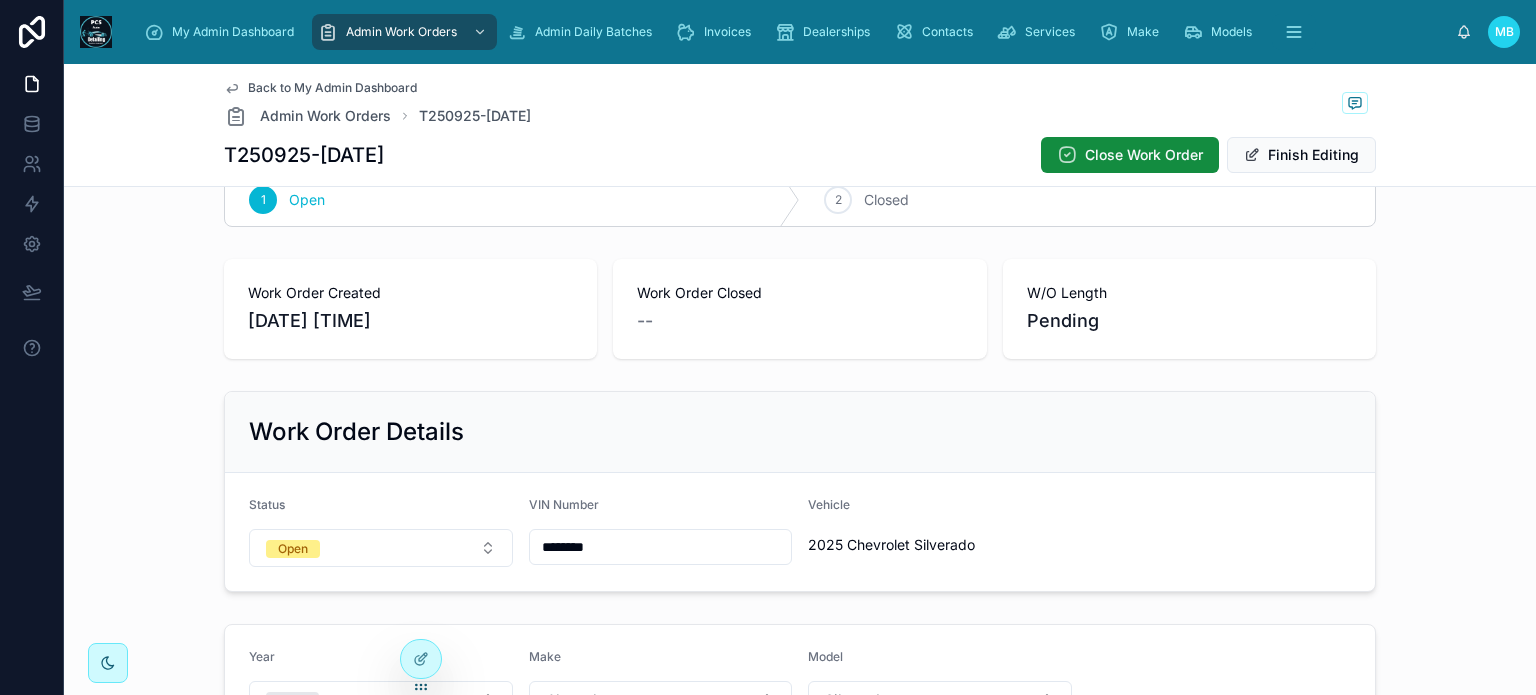 scroll, scrollTop: 0, scrollLeft: 0, axis: both 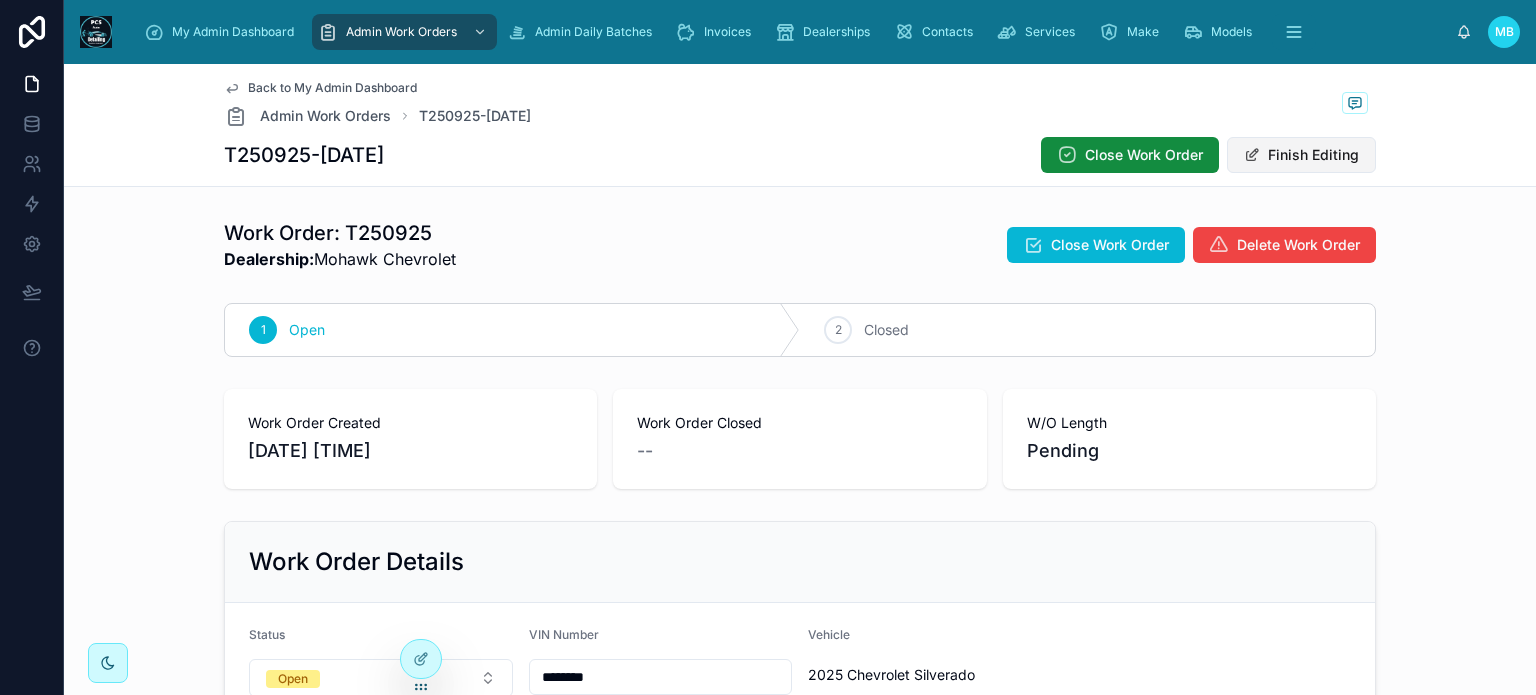 click on "Finish Editing" at bounding box center [1301, 155] 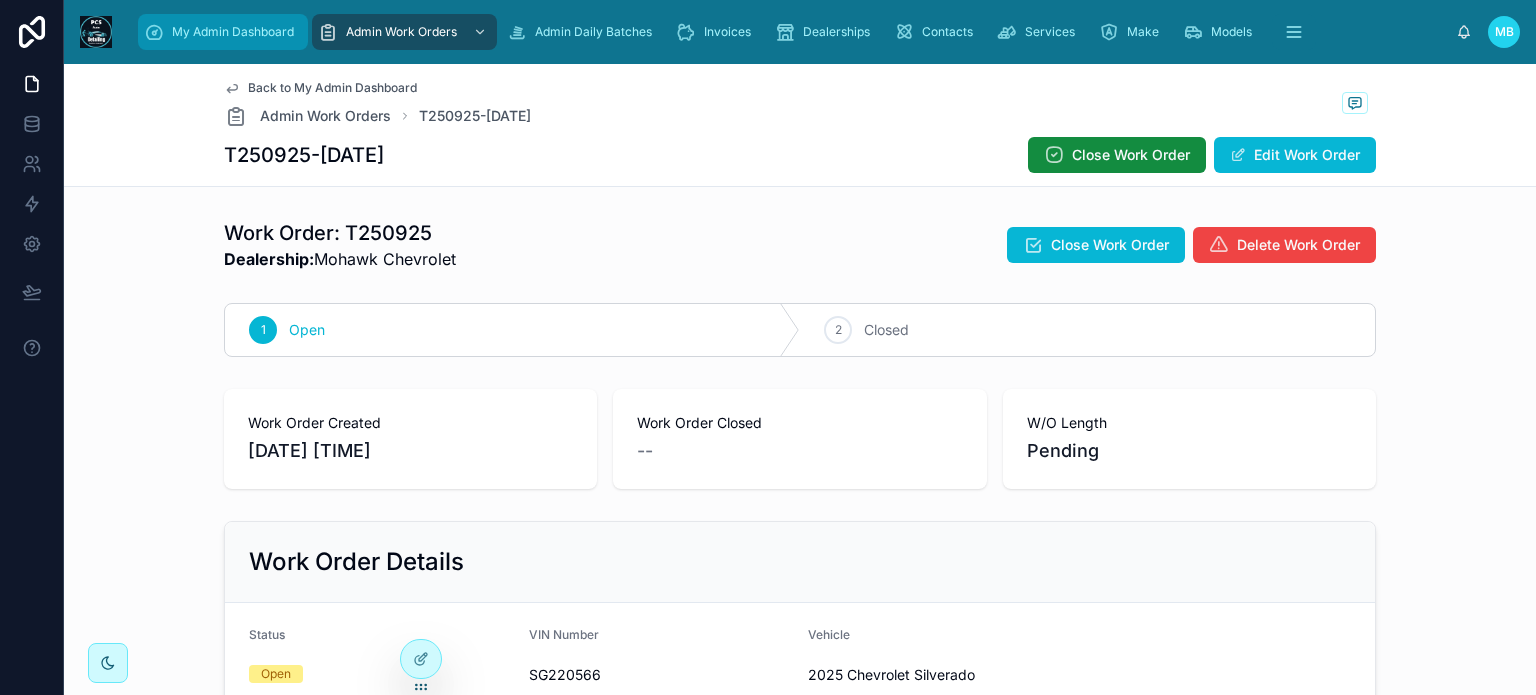 click at bounding box center (154, 32) 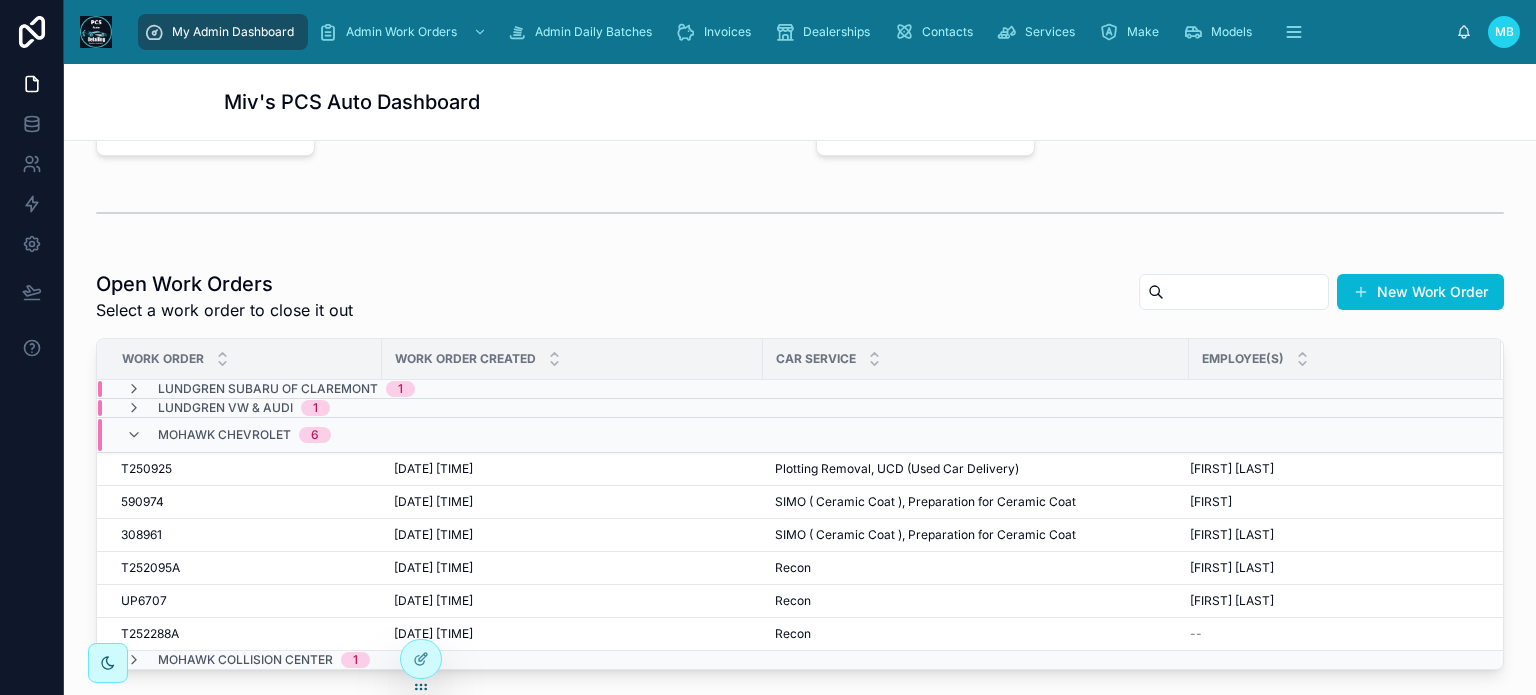 scroll, scrollTop: 400, scrollLeft: 0, axis: vertical 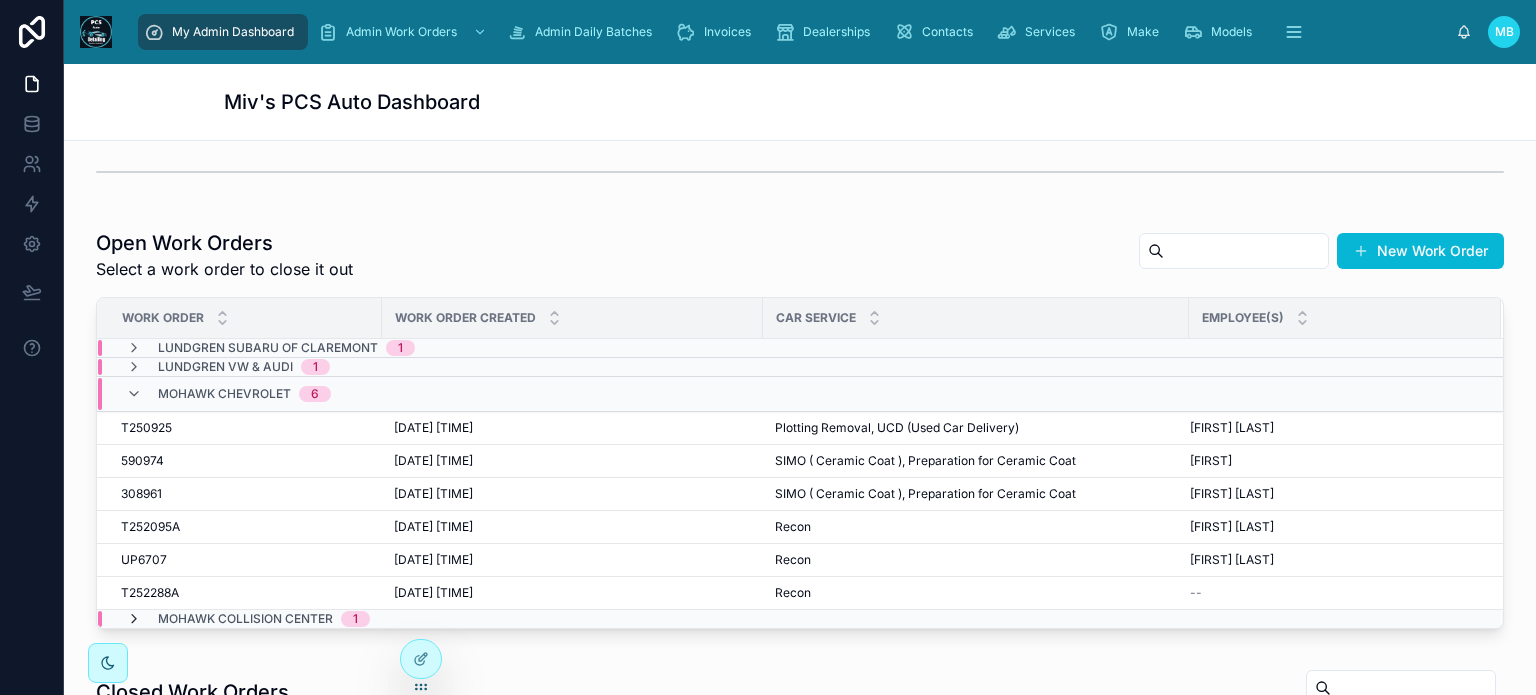 click at bounding box center (134, 619) 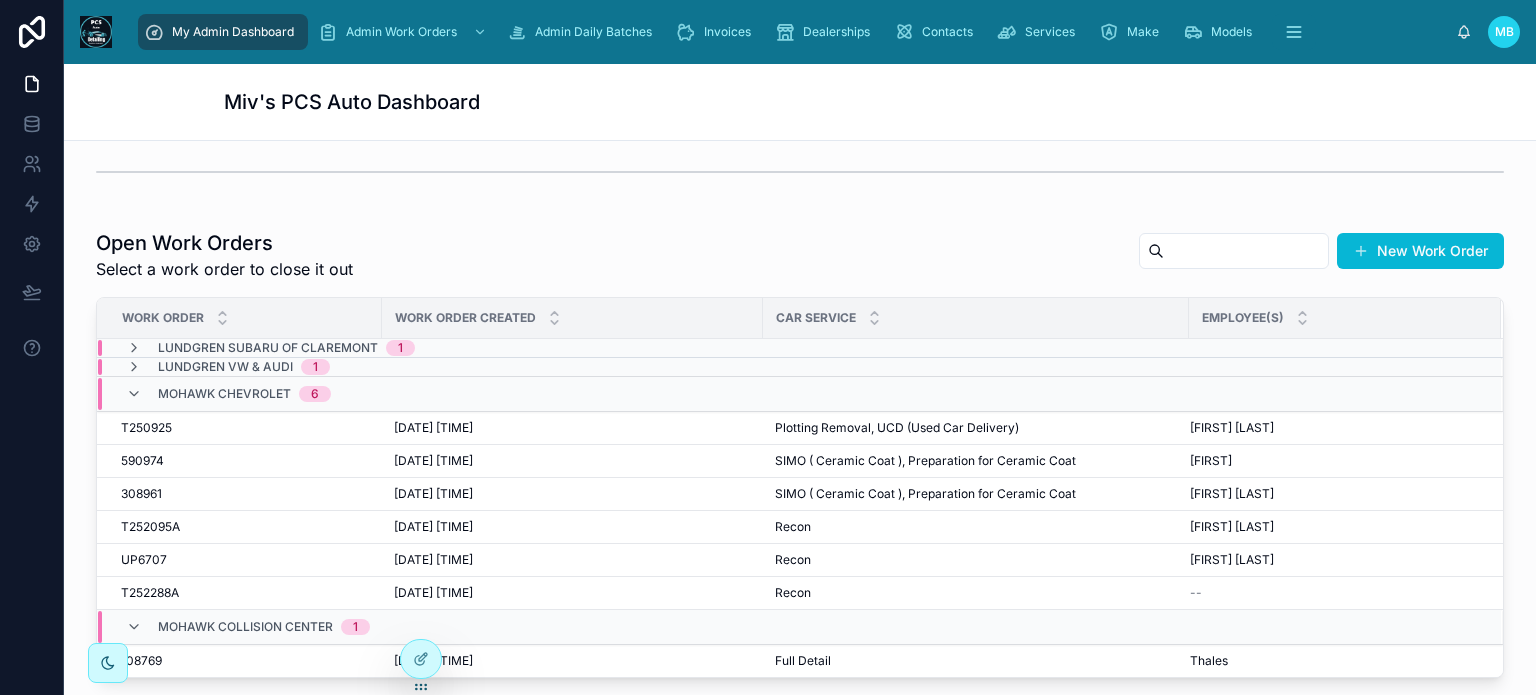 scroll, scrollTop: 0, scrollLeft: 0, axis: both 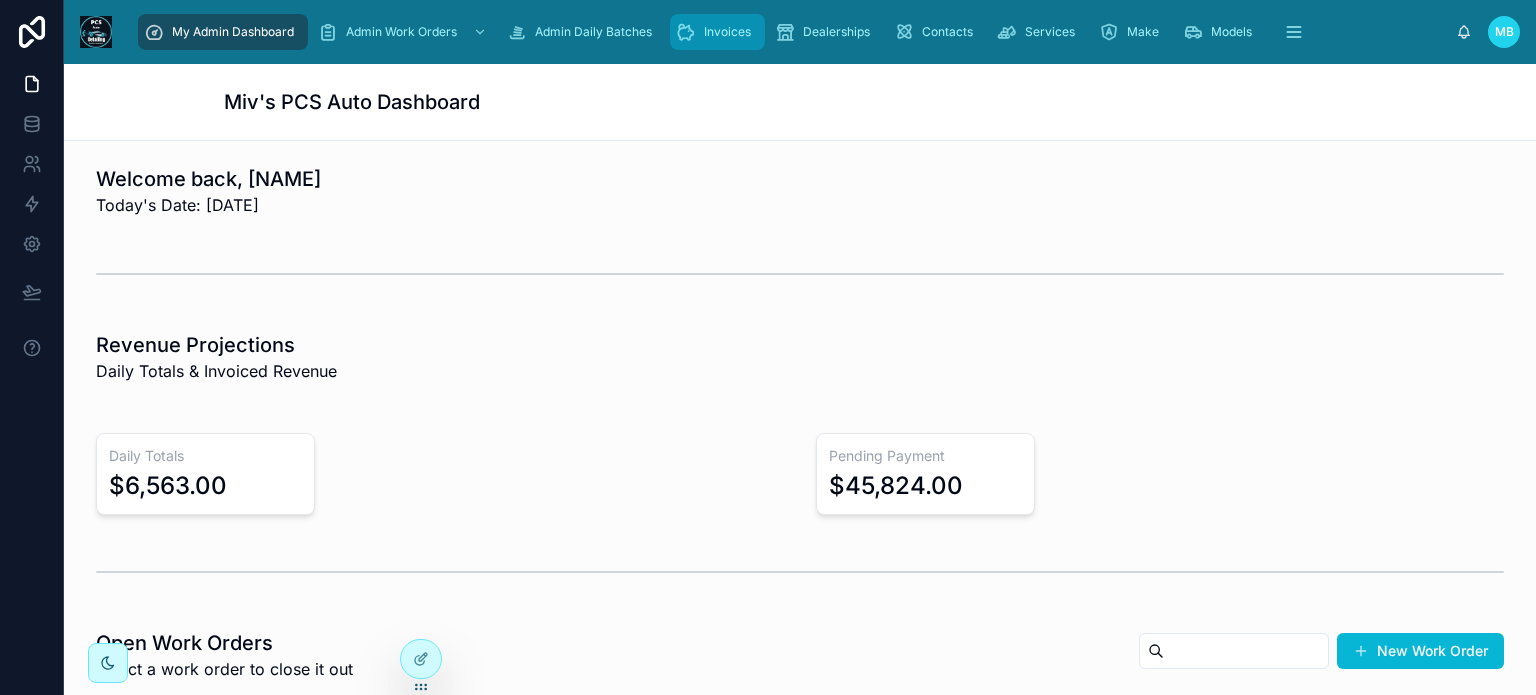 click on "Invoices" at bounding box center (717, 32) 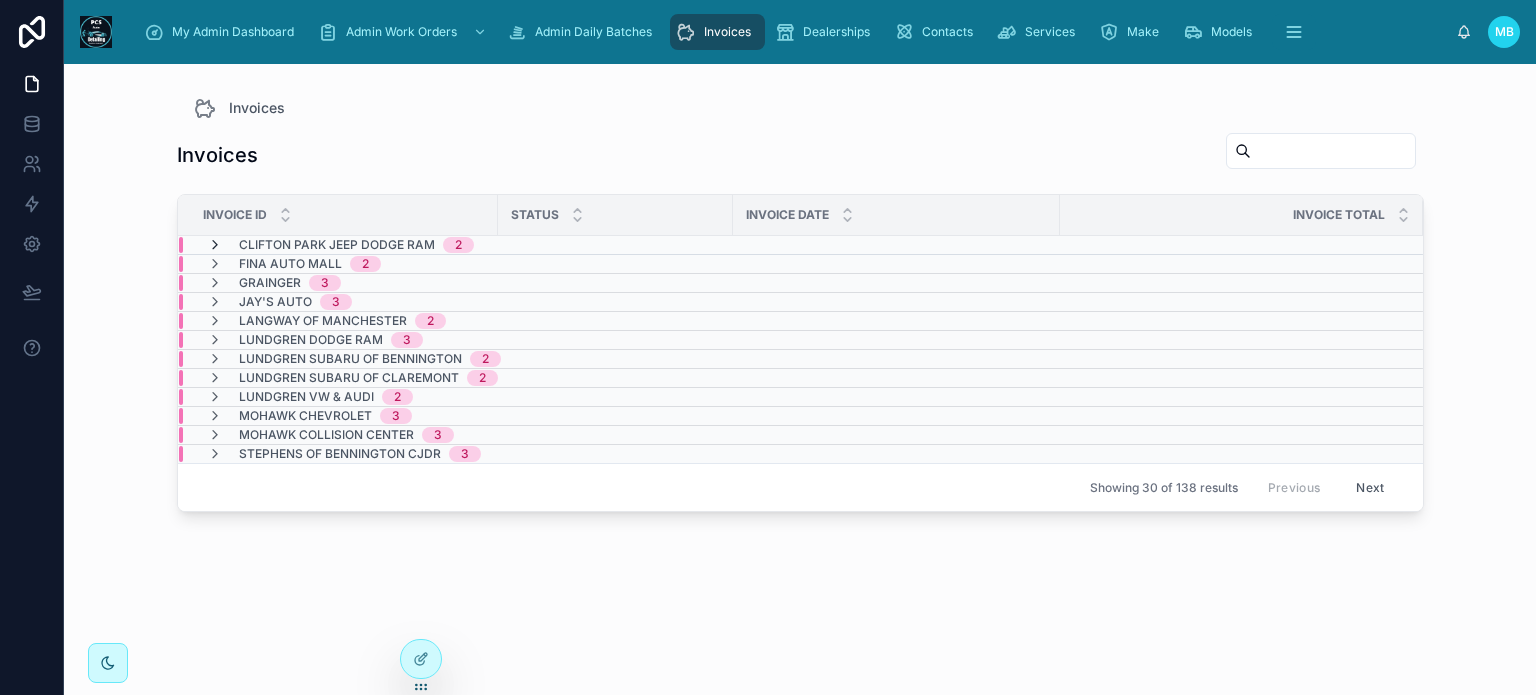 click at bounding box center (215, 245) 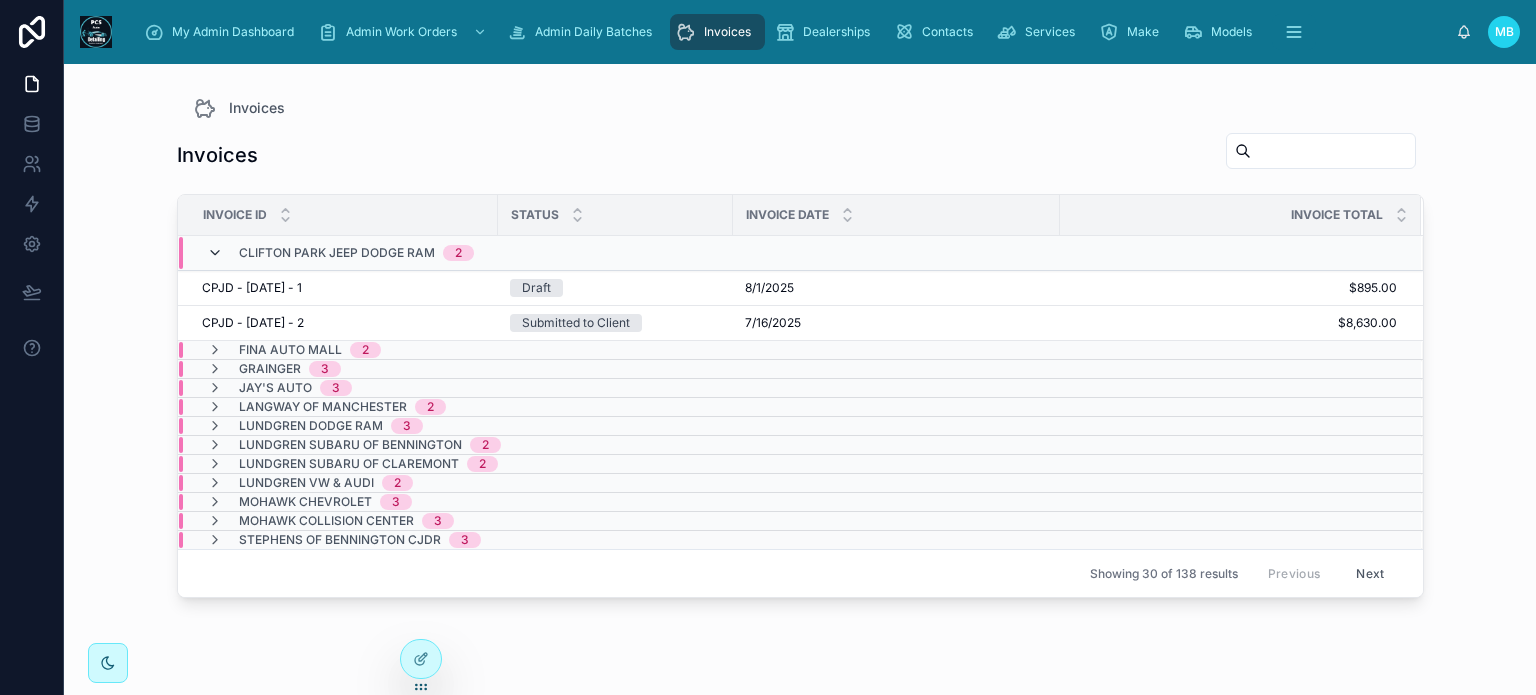 click at bounding box center (215, 253) 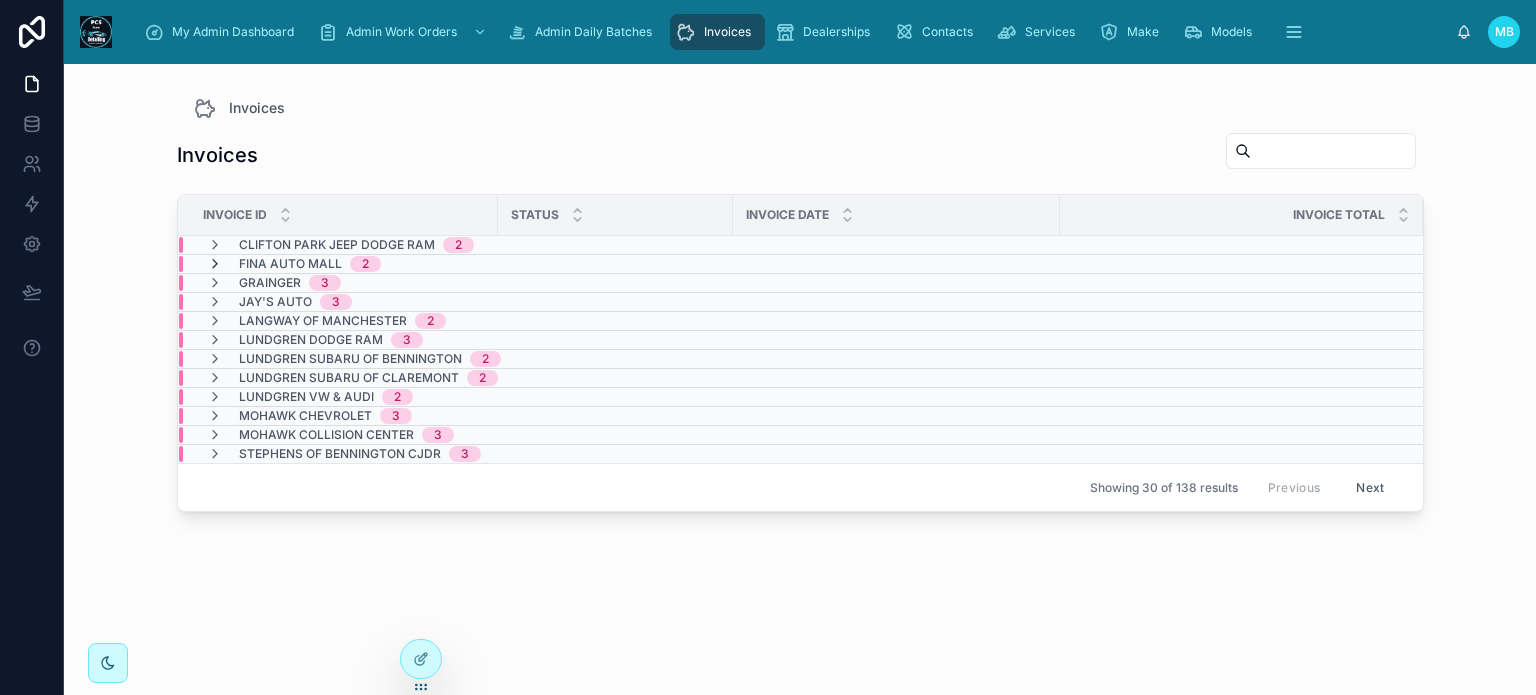 click at bounding box center (215, 264) 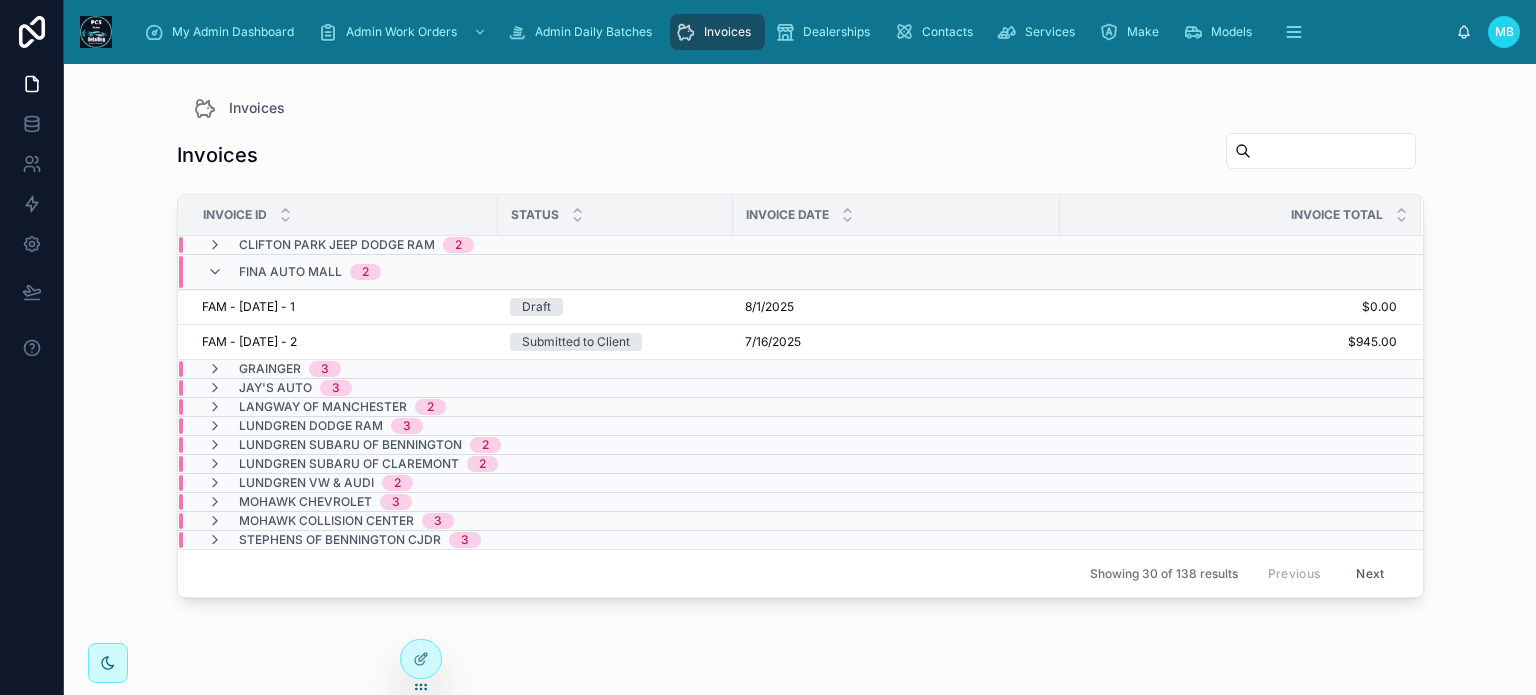 click at bounding box center [215, 272] 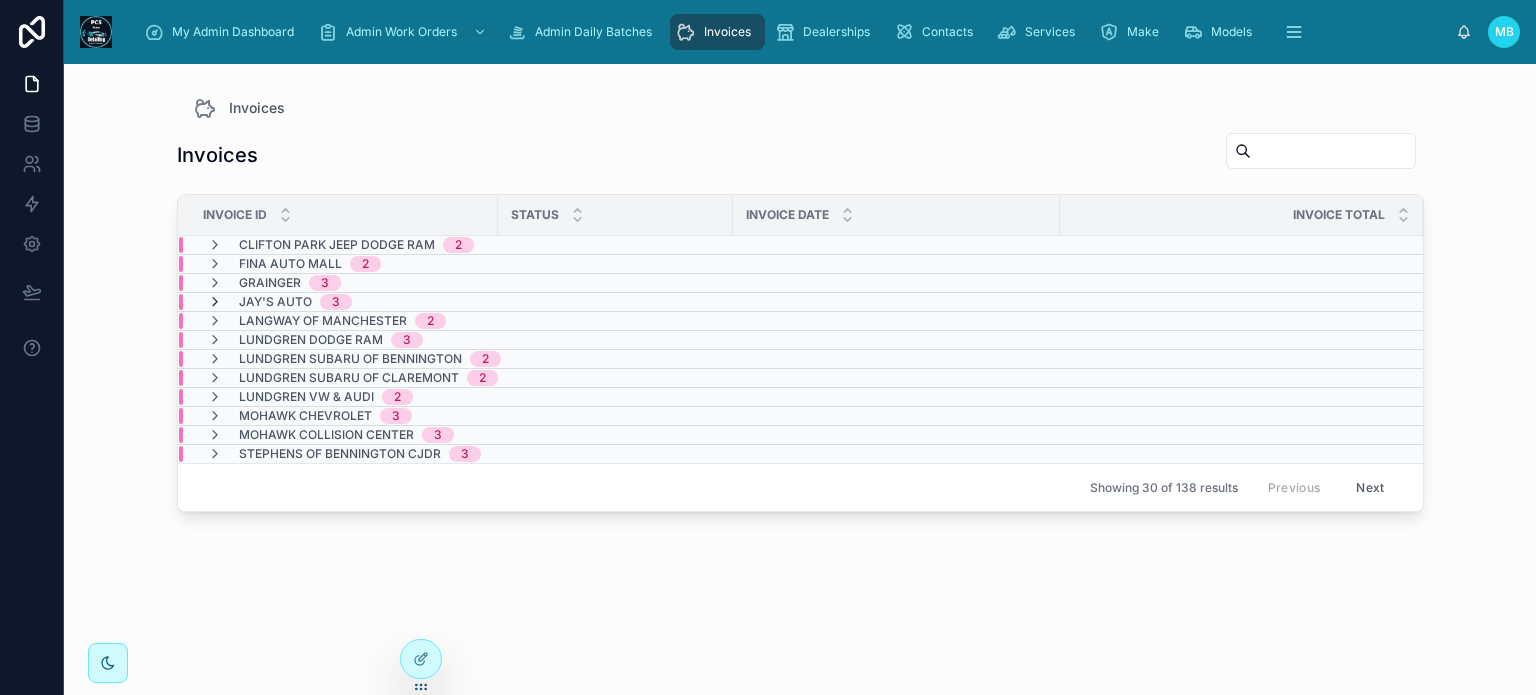 click at bounding box center [215, 302] 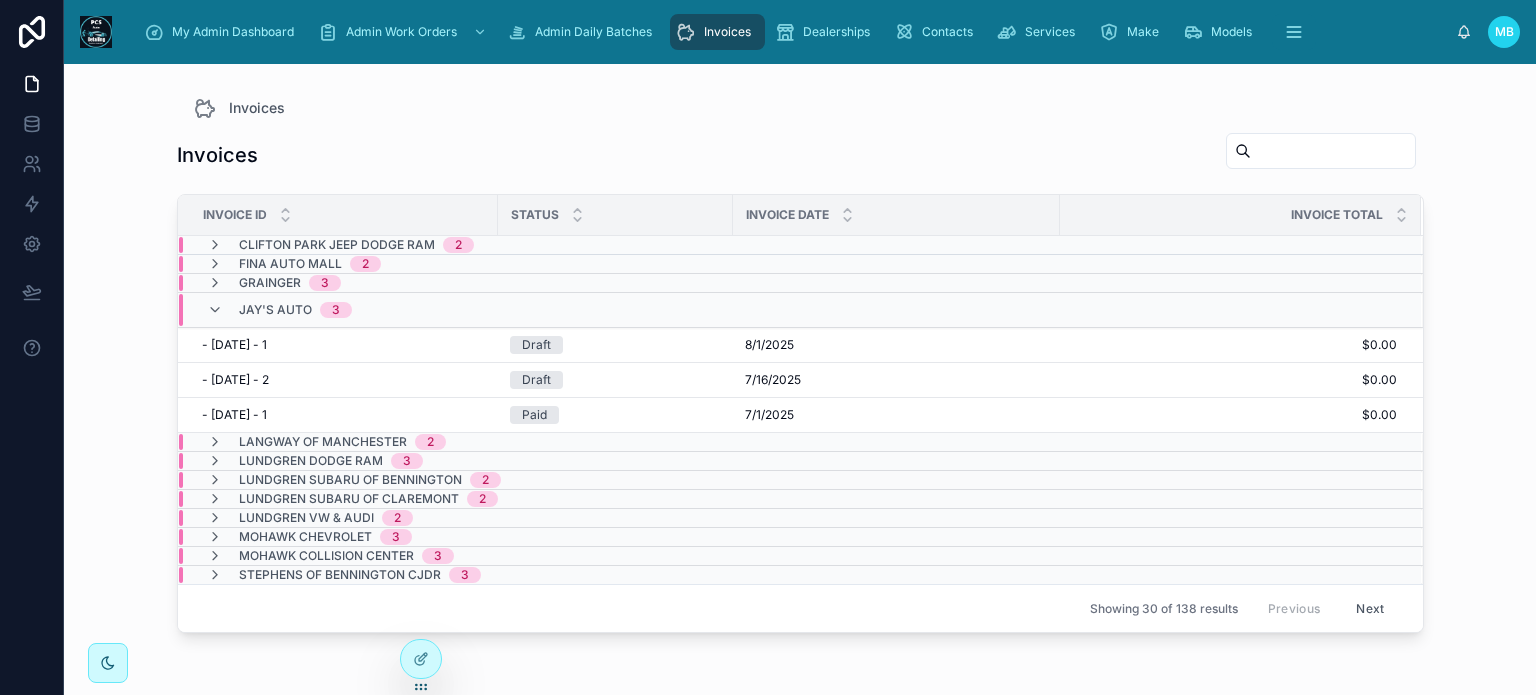 click at bounding box center (215, 310) 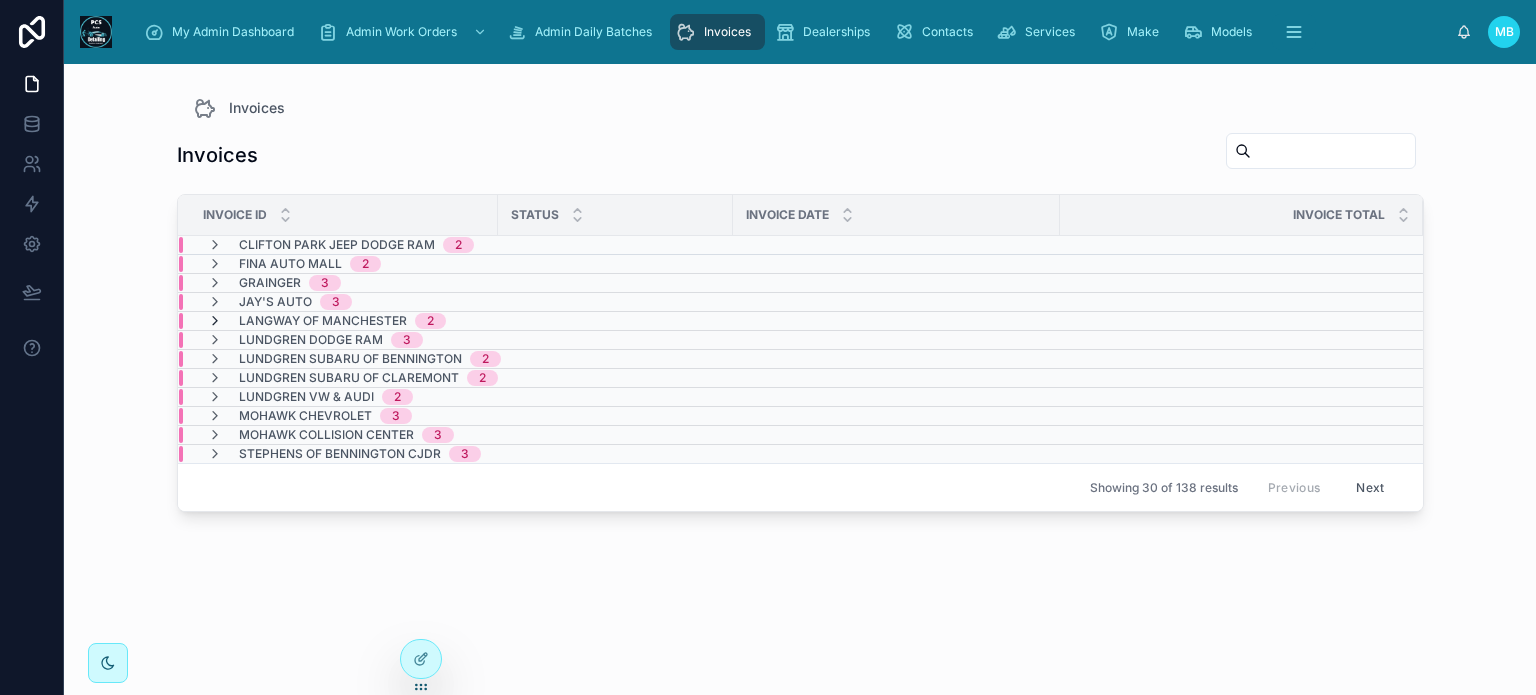 click at bounding box center [215, 321] 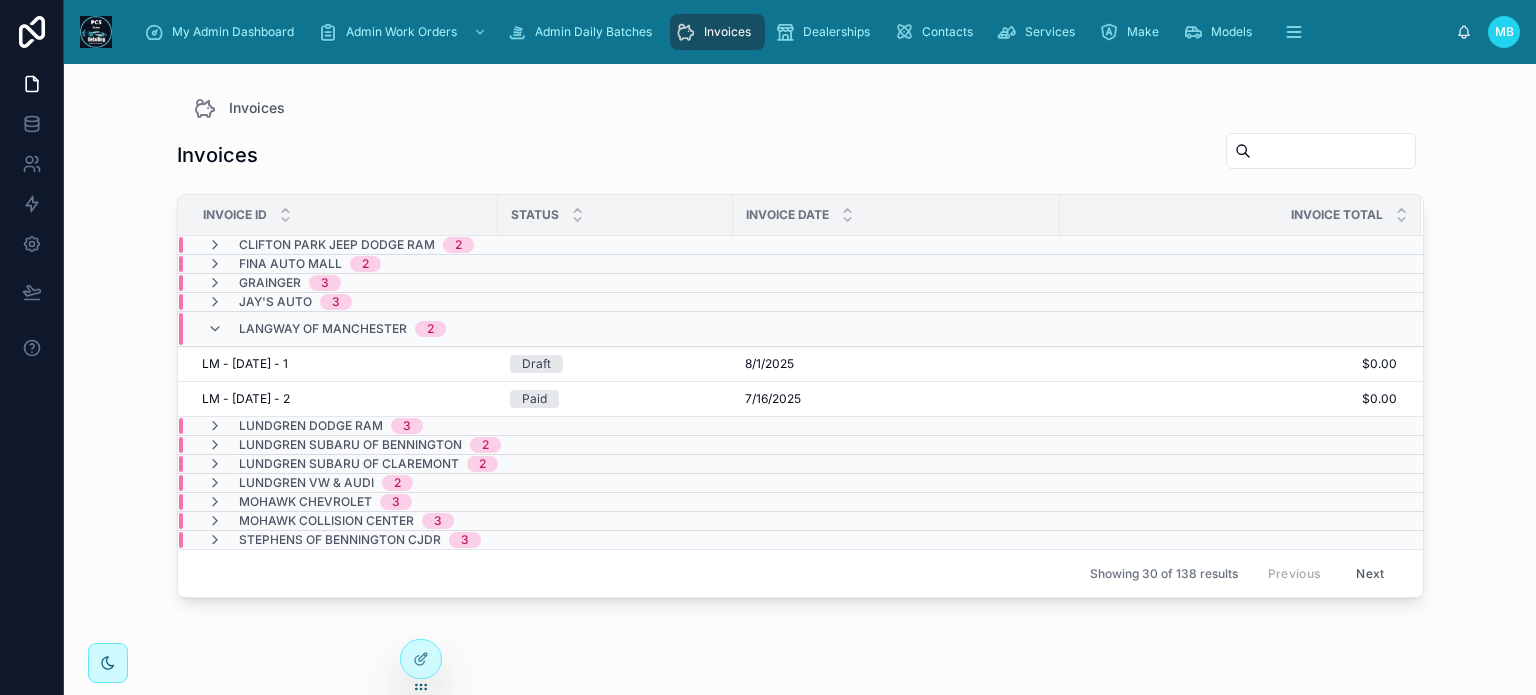 click at bounding box center (215, 329) 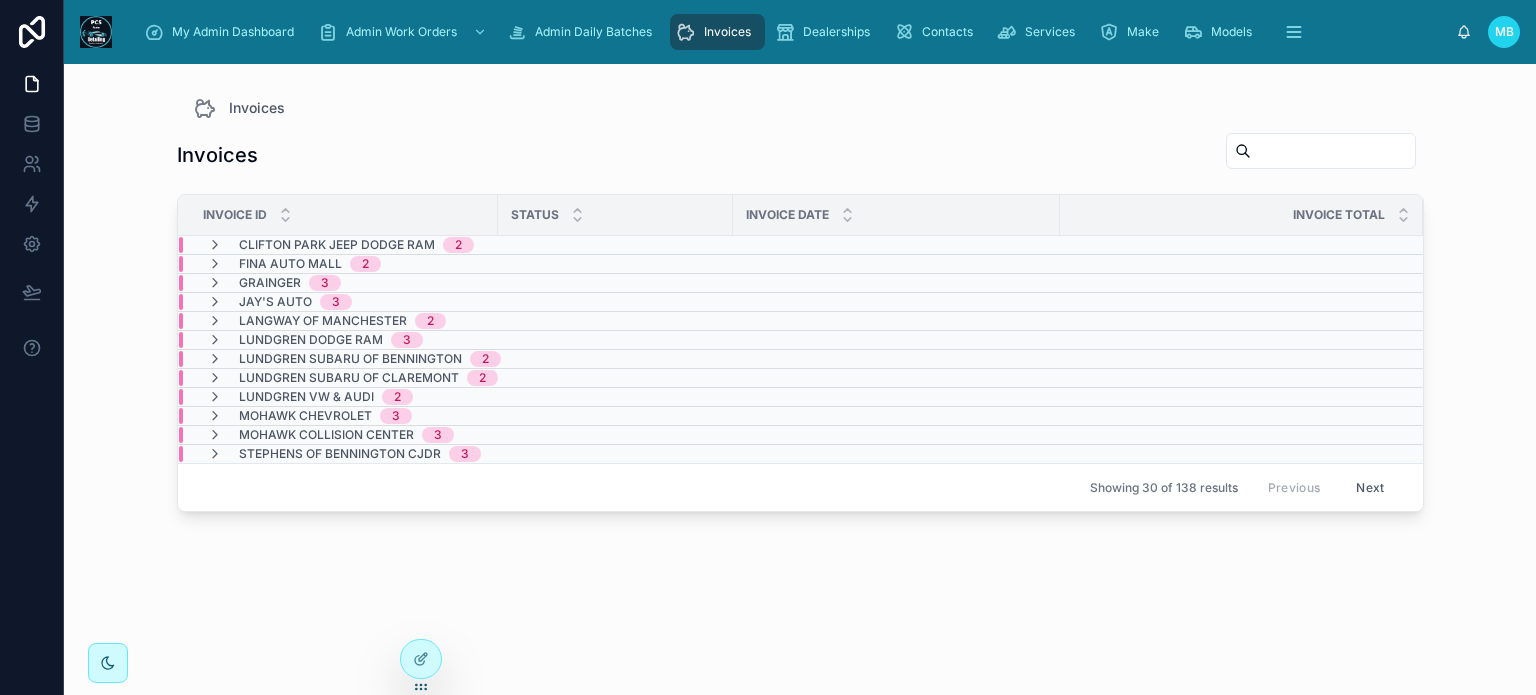 click at bounding box center [215, 321] 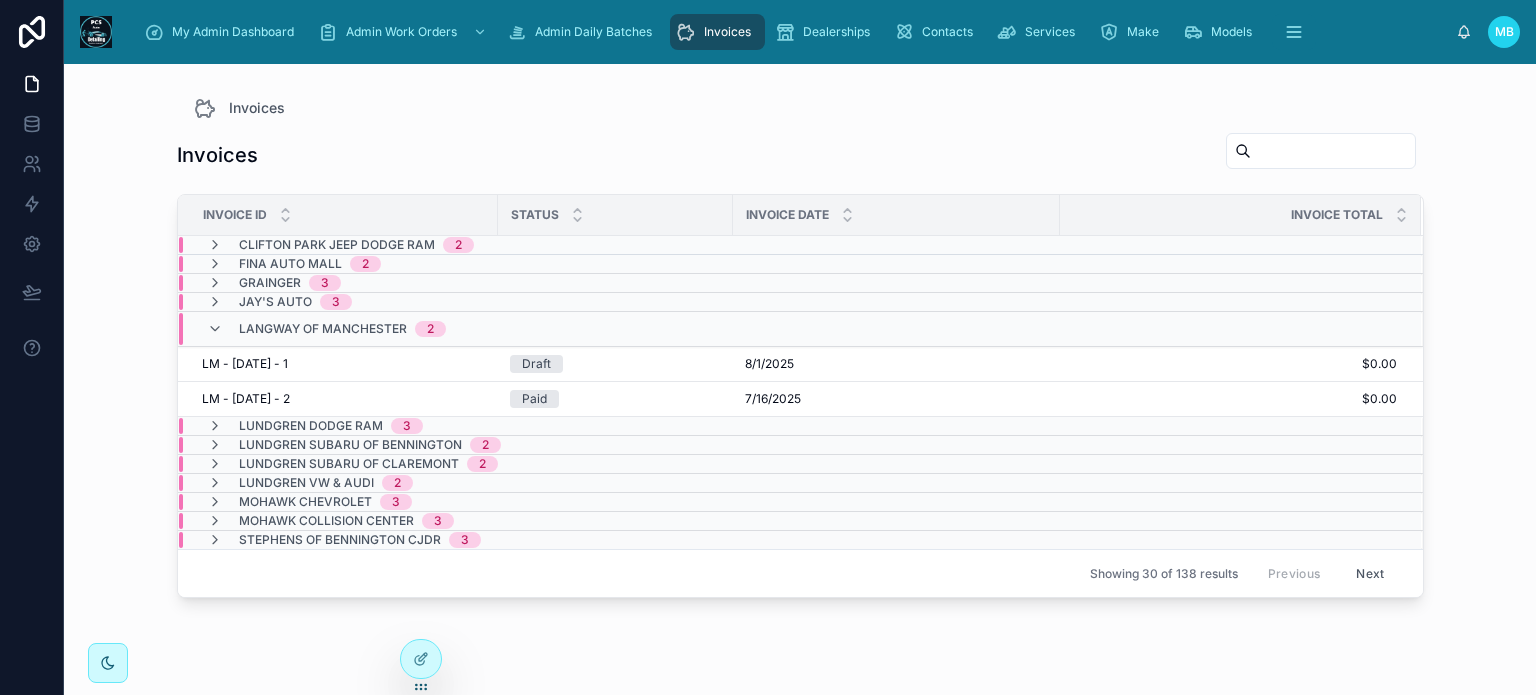 click at bounding box center (215, 329) 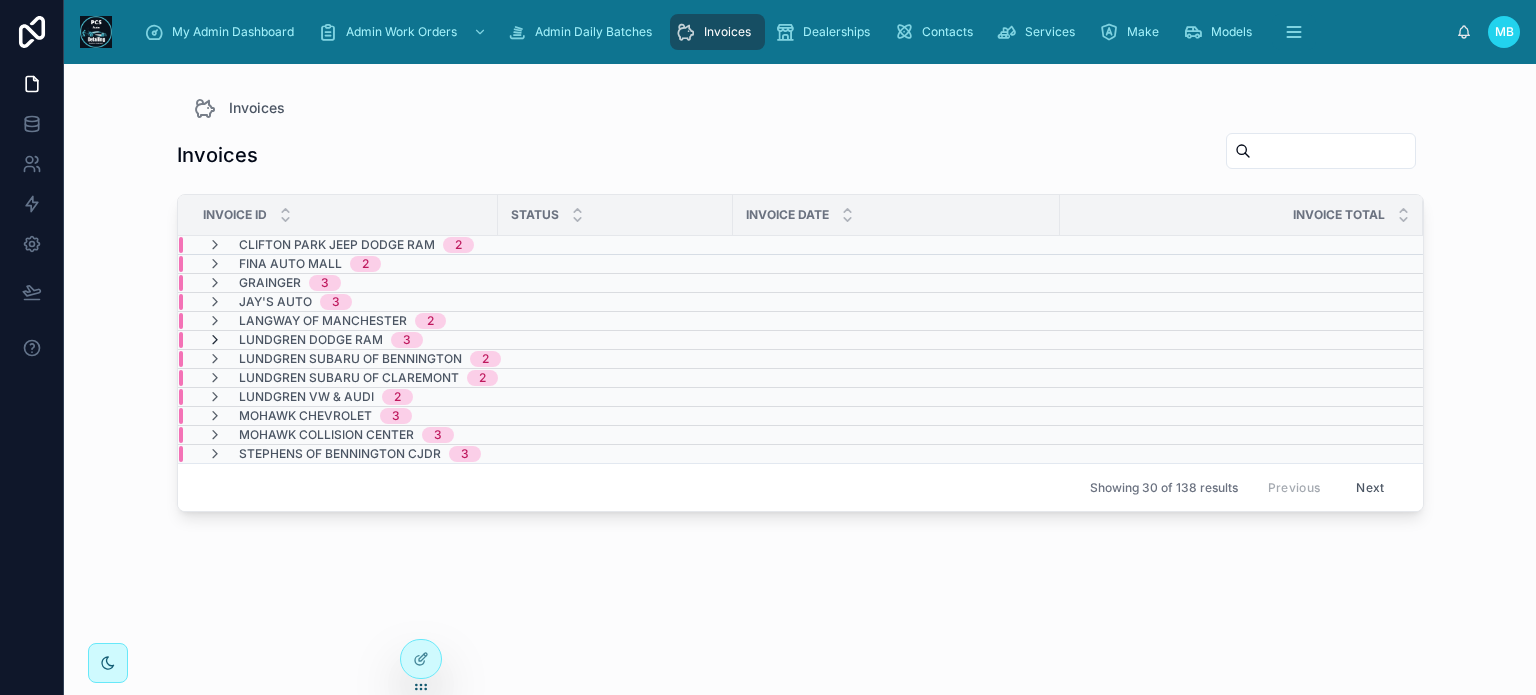 click at bounding box center [215, 340] 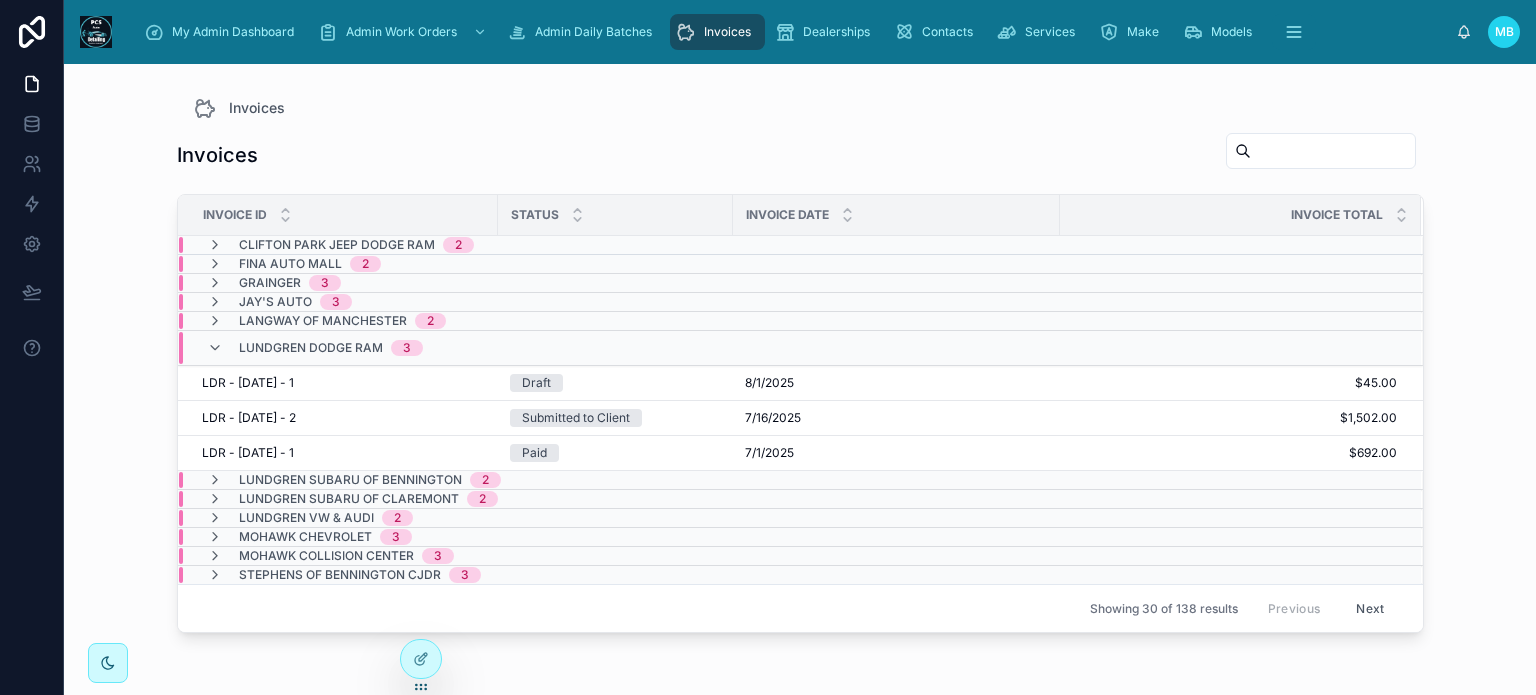 click at bounding box center [215, 348] 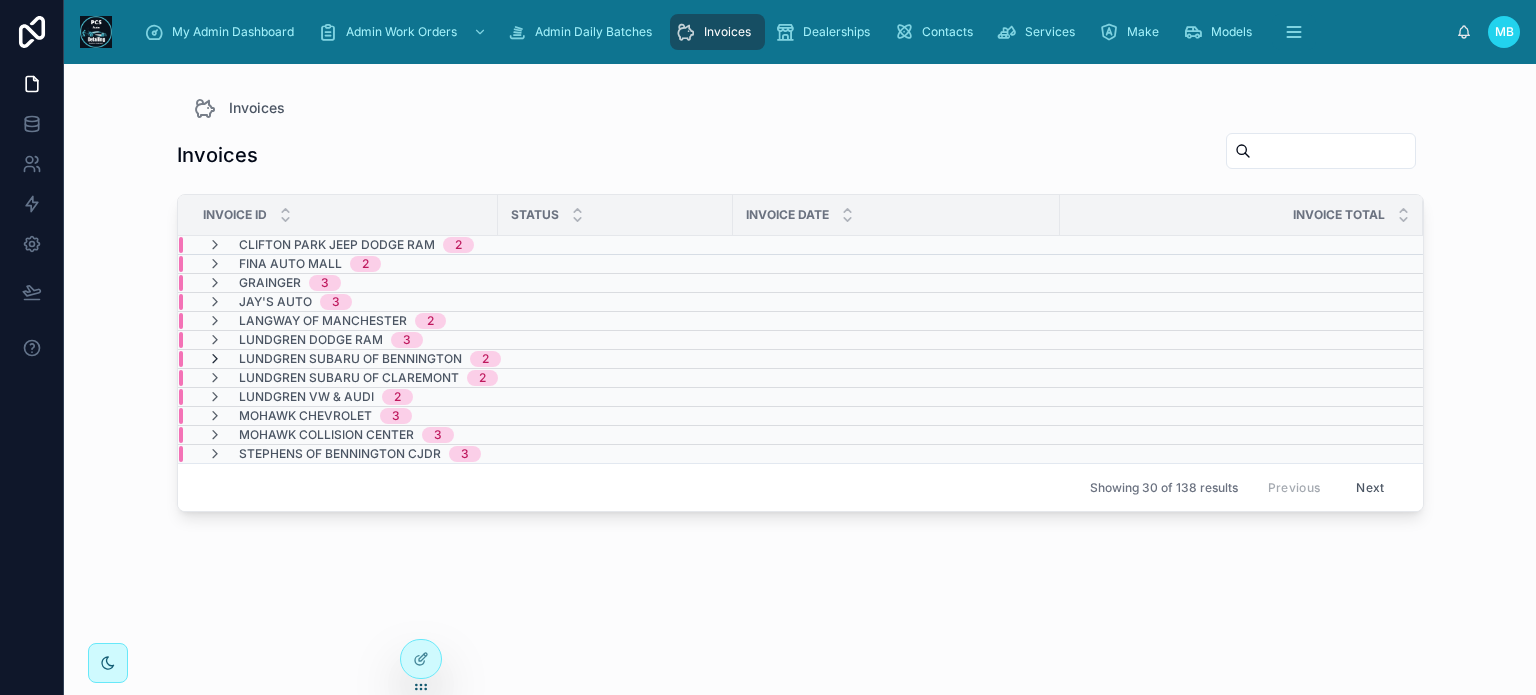 click at bounding box center [215, 359] 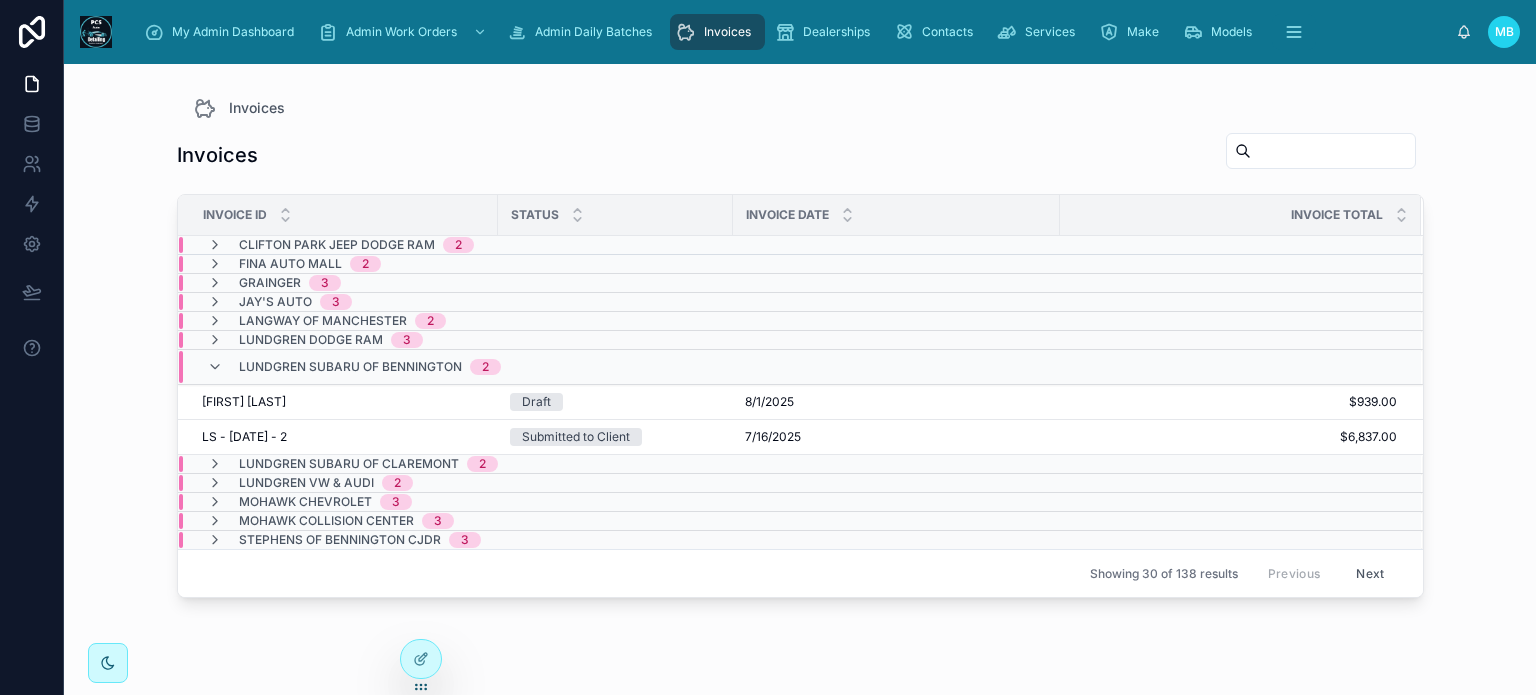 click at bounding box center (215, 367) 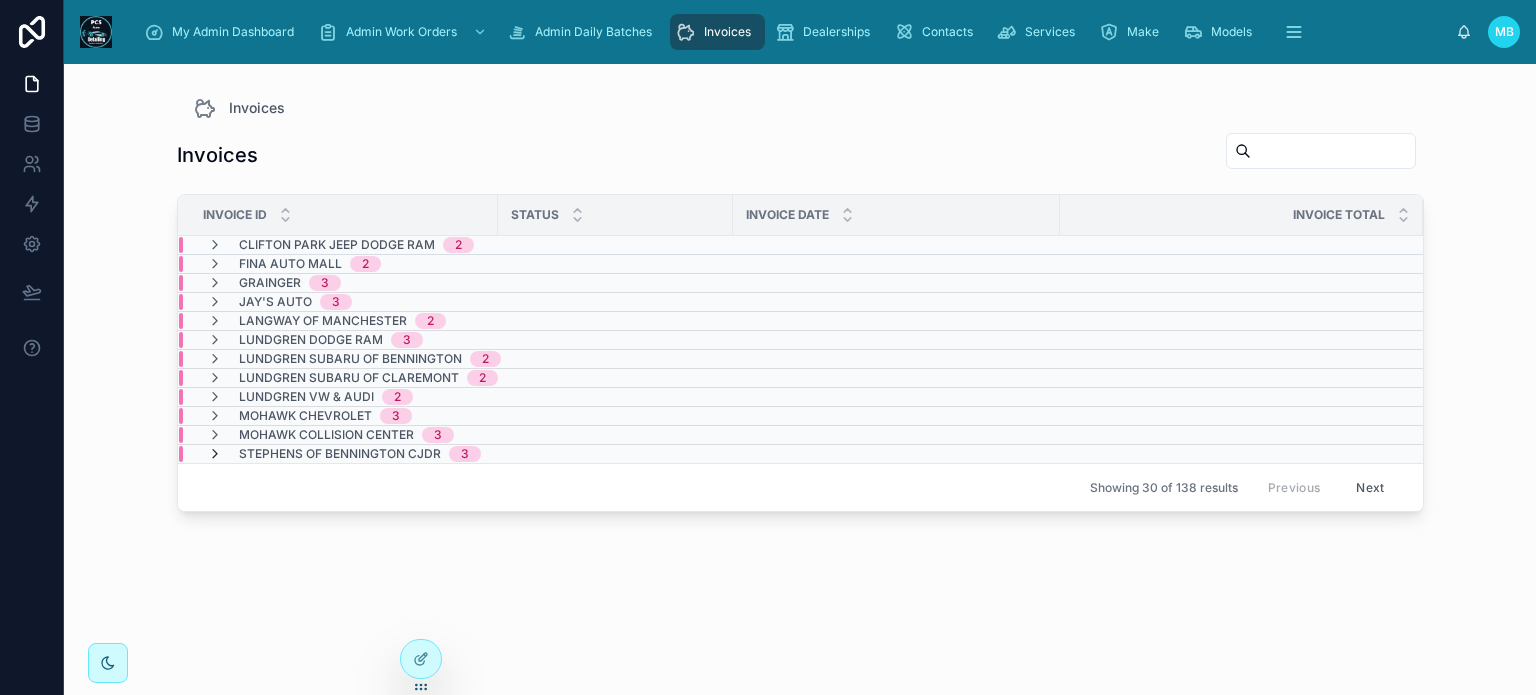 click at bounding box center [215, 454] 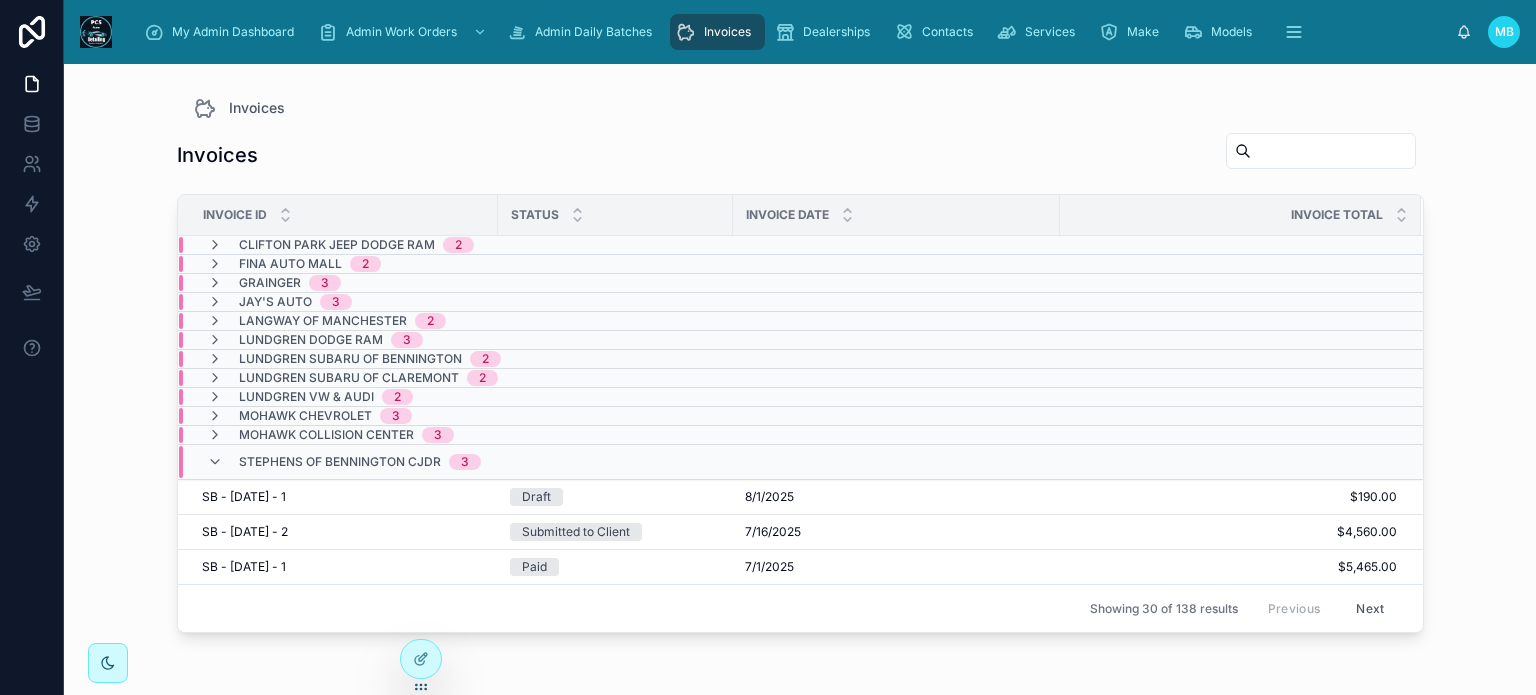 click at bounding box center [215, 462] 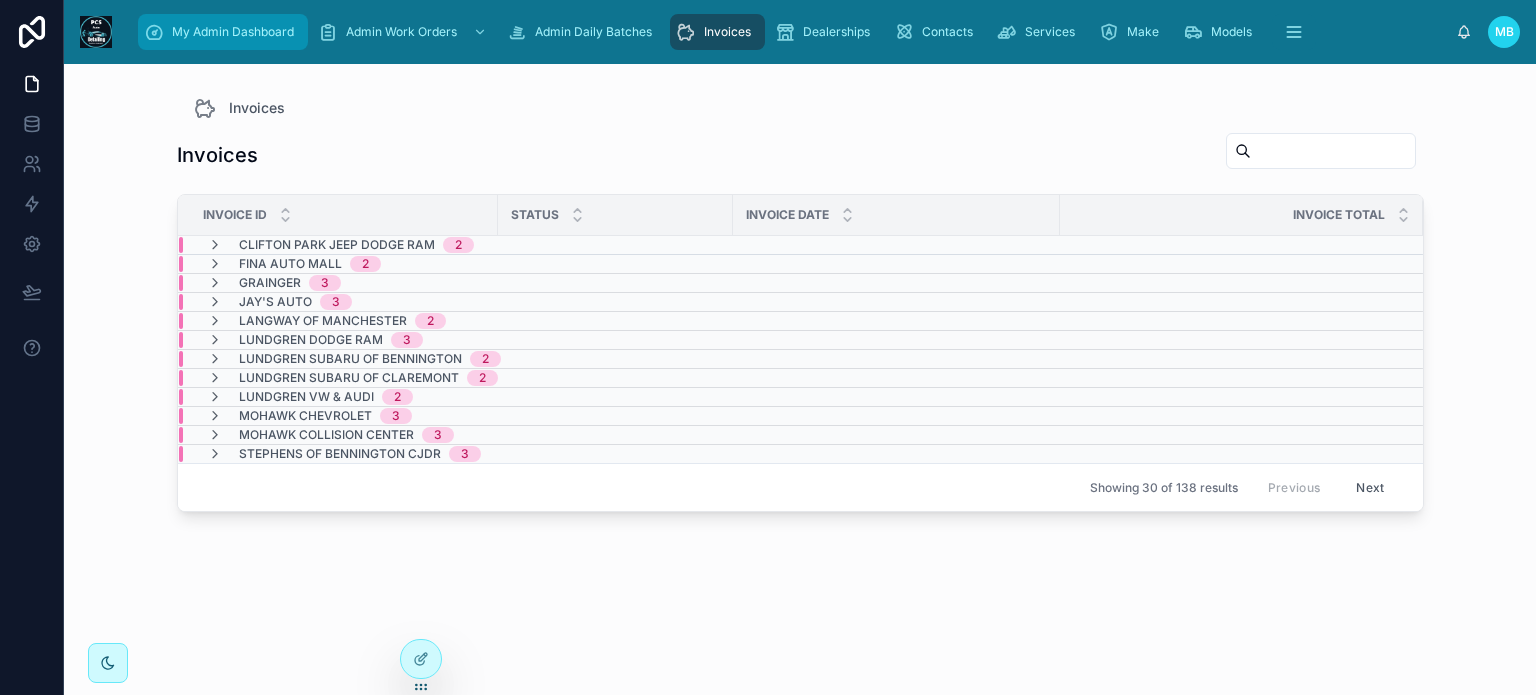 click on "My Admin Dashboard" at bounding box center [223, 32] 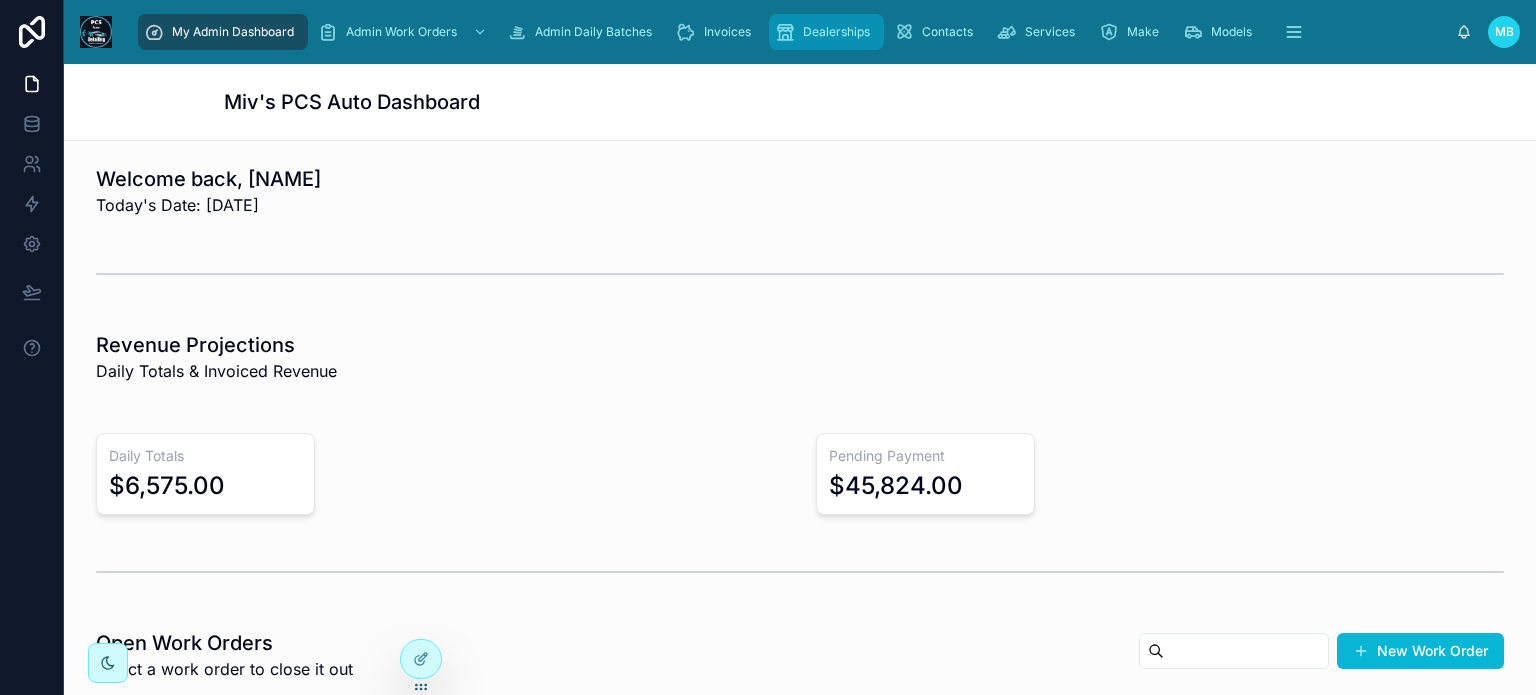 scroll, scrollTop: 0, scrollLeft: 0, axis: both 